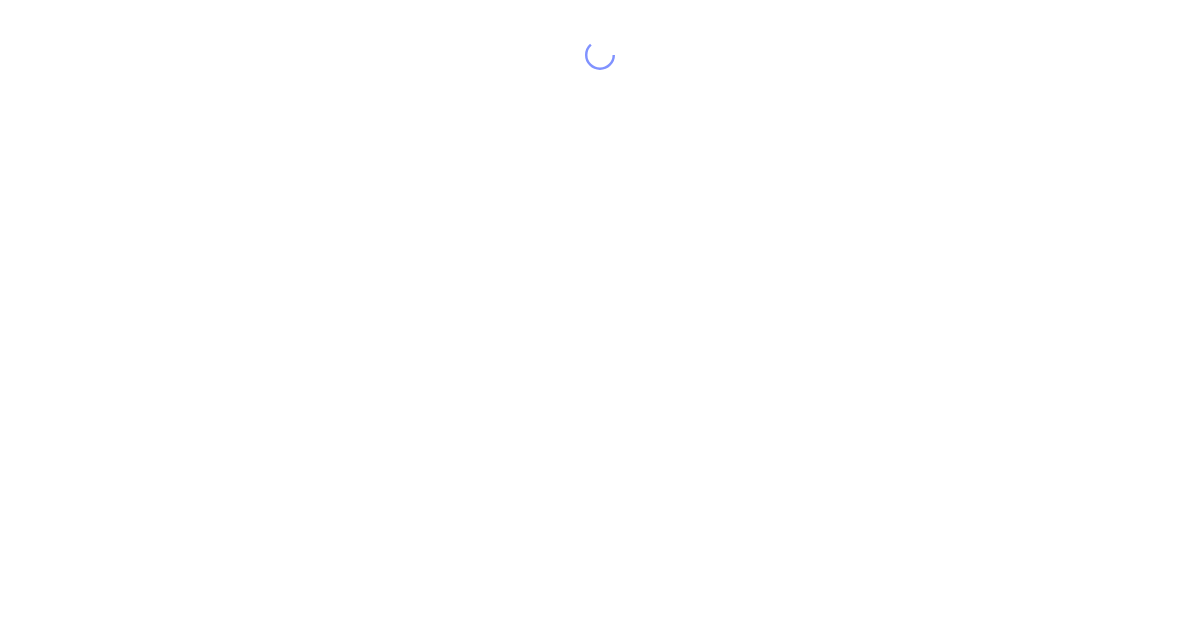 scroll, scrollTop: 0, scrollLeft: 0, axis: both 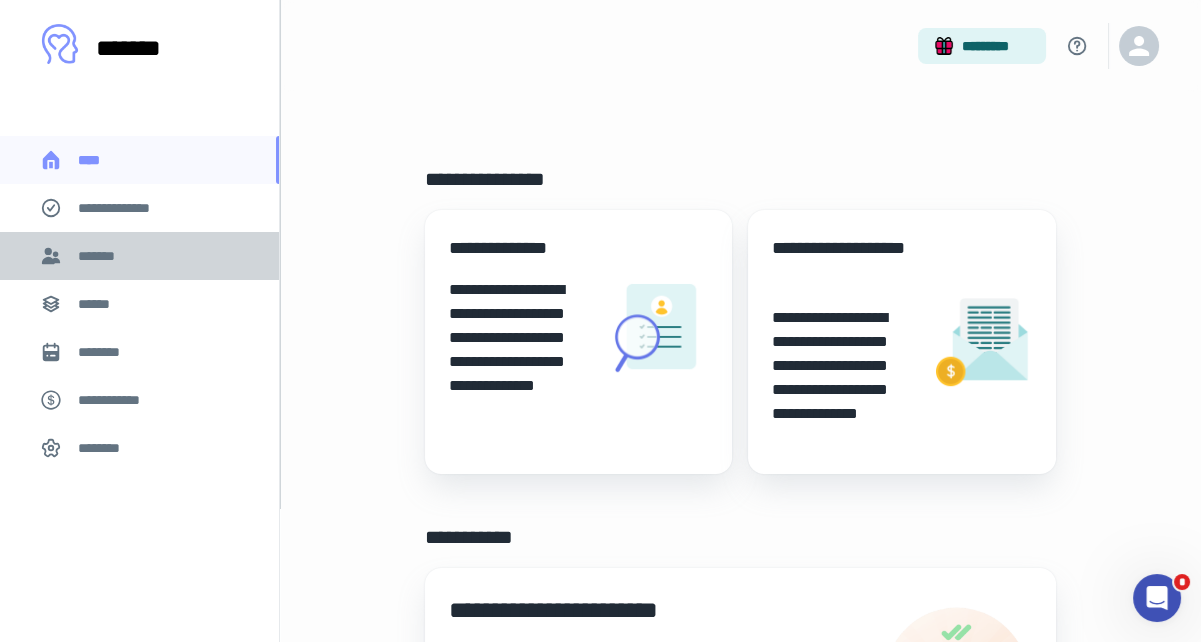 click on "*******" at bounding box center (100, 256) 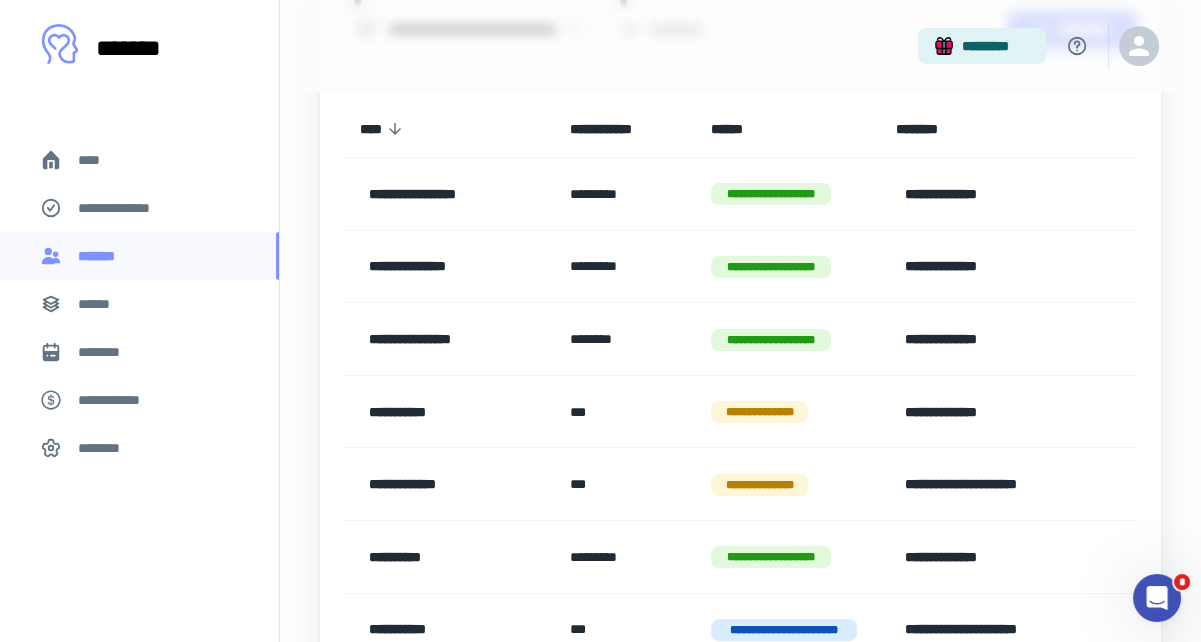 scroll, scrollTop: 222, scrollLeft: 0, axis: vertical 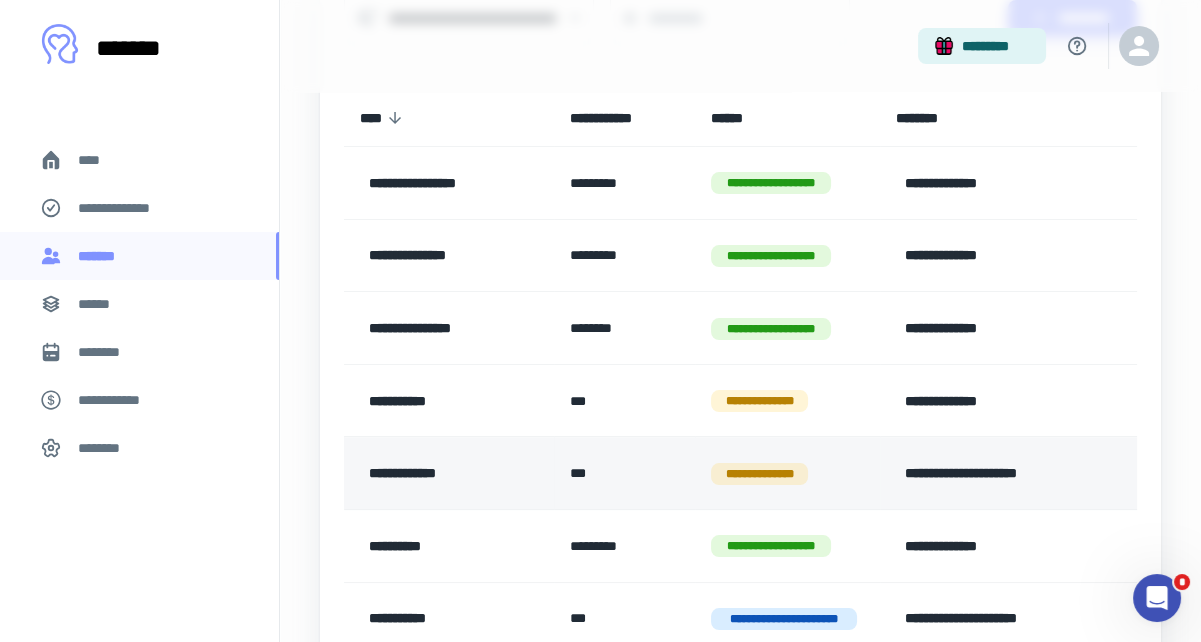 click on "**********" at bounding box center (445, 473) 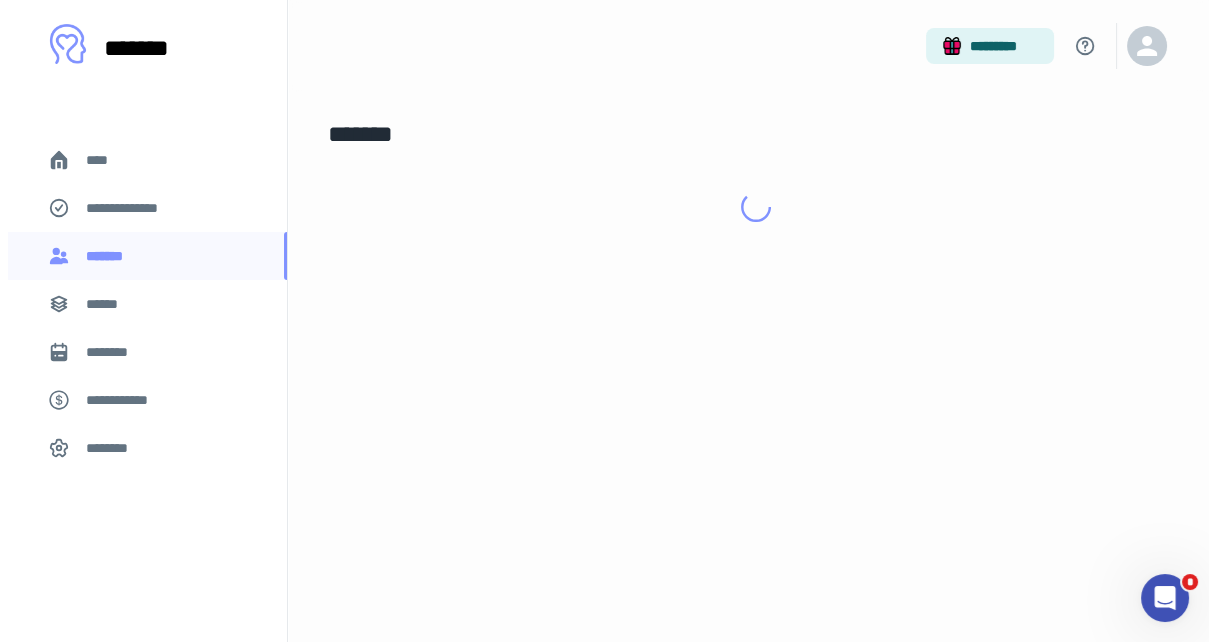 scroll, scrollTop: 0, scrollLeft: 0, axis: both 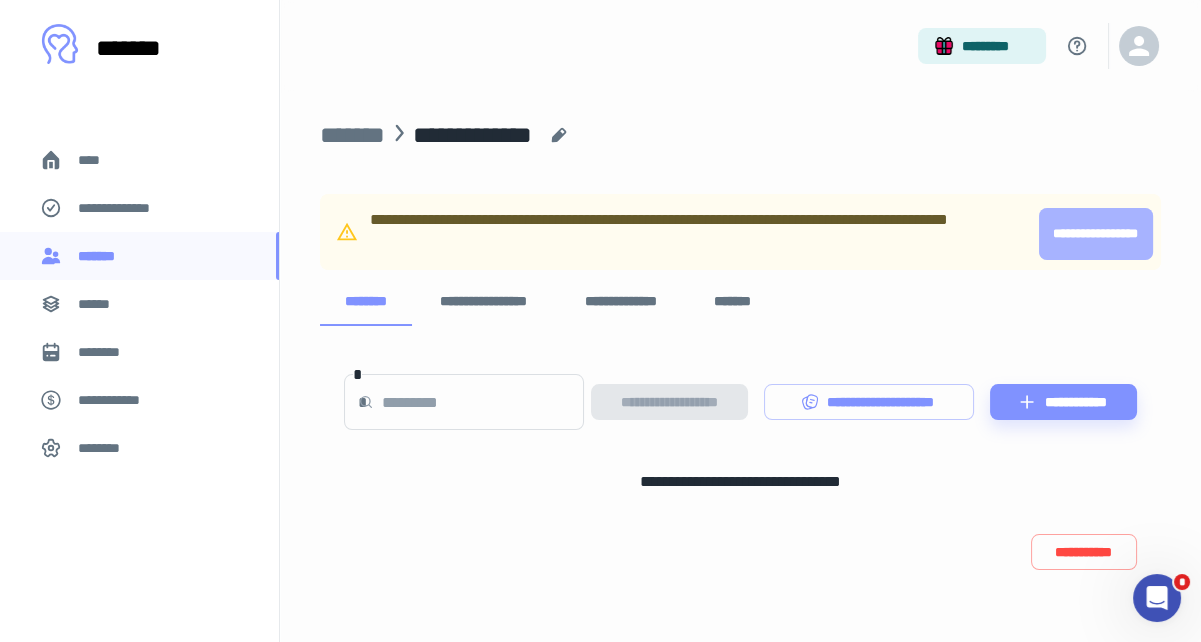click on "**********" at bounding box center (1096, 234) 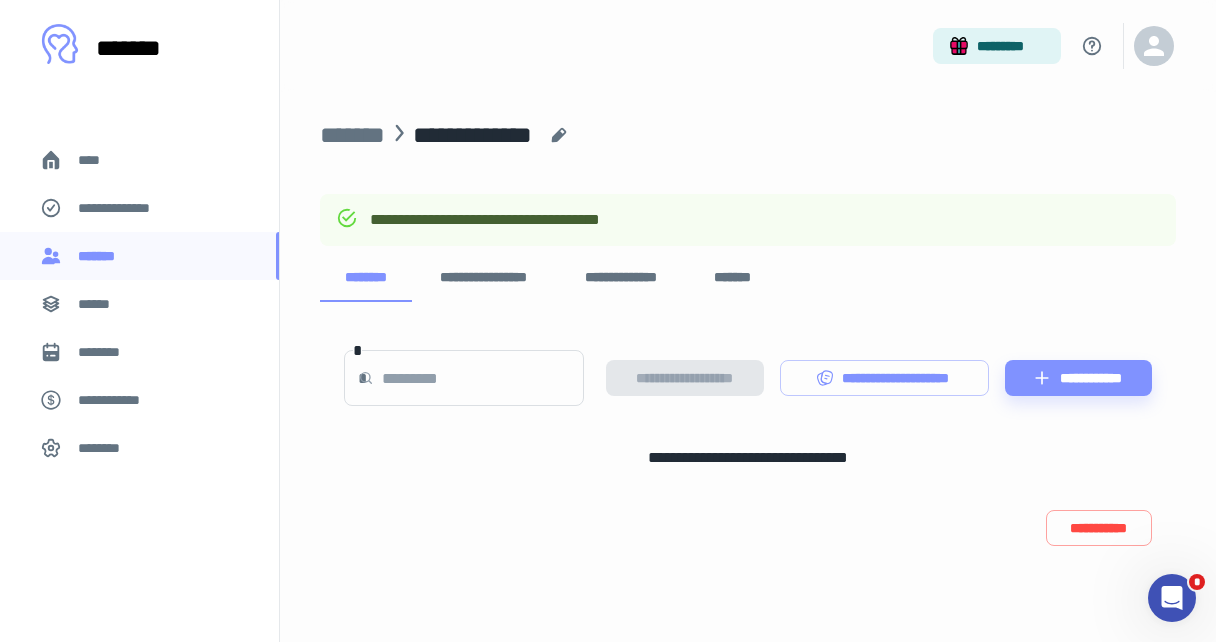 click 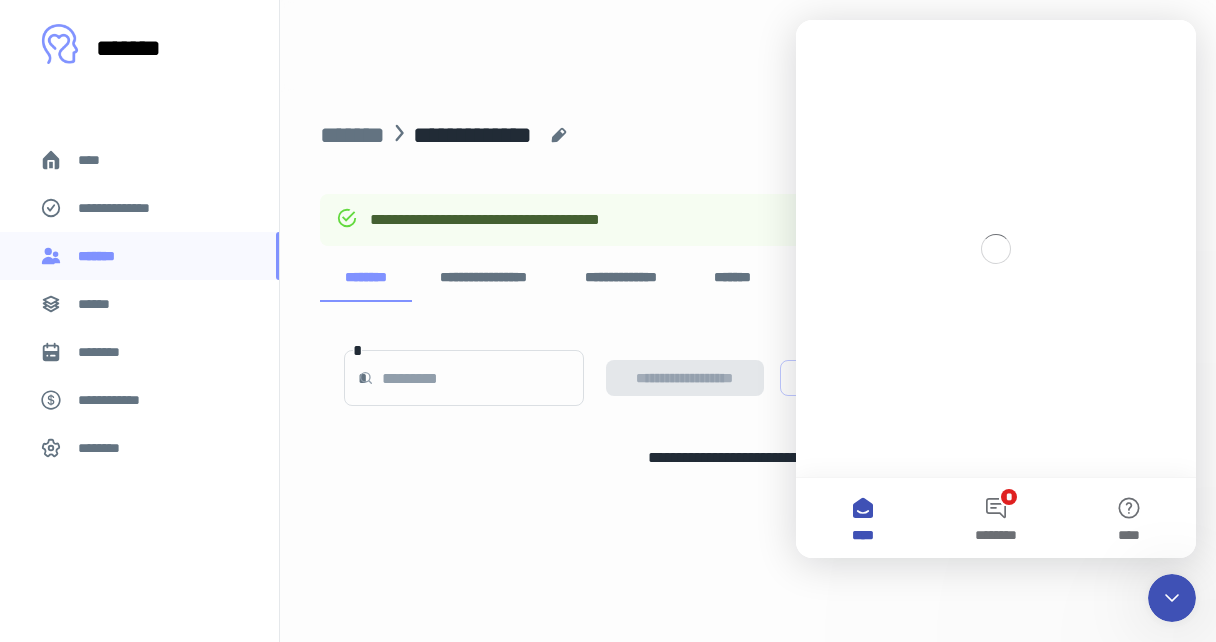 scroll, scrollTop: 0, scrollLeft: 0, axis: both 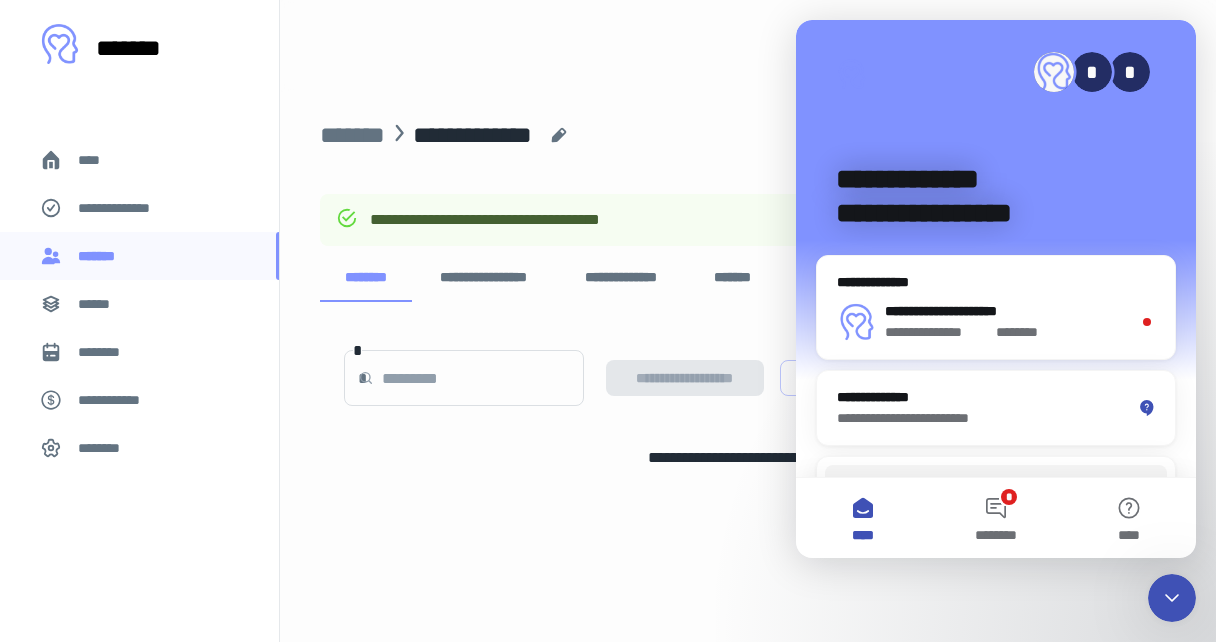 click on "**********" at bounding box center (748, 448) 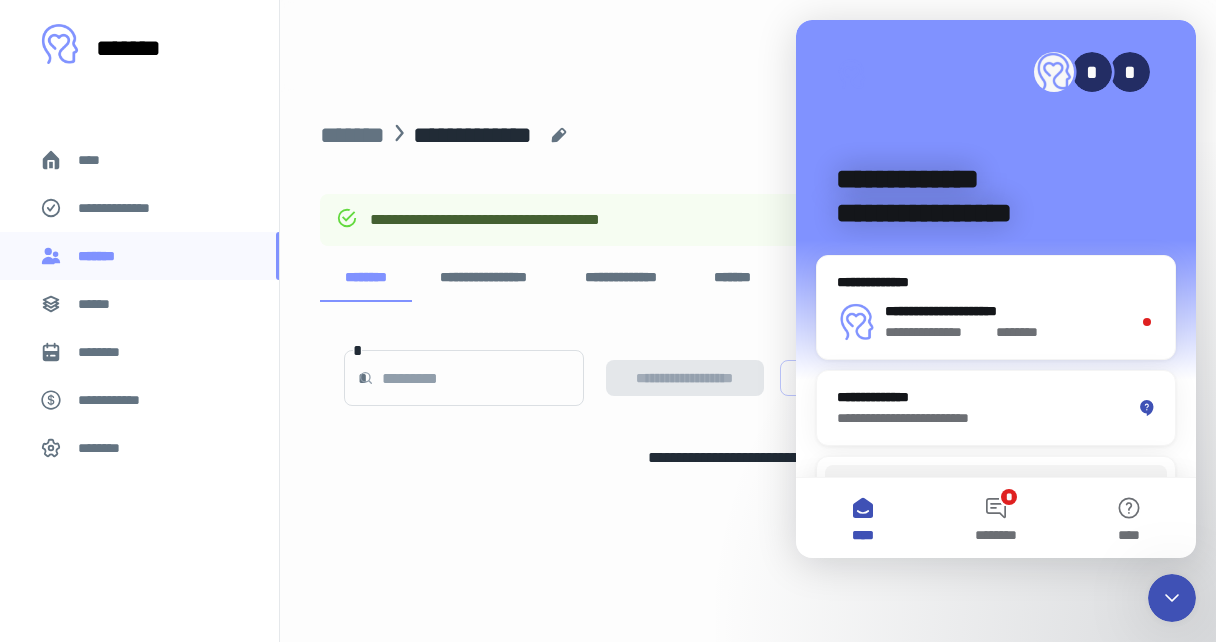 click on "[FIRST] [LAST] [ADDRESS] [CITY] [STATE] [ZIP] [COUNTRY] [PHONE] [EMAIL] [DOB]" at bounding box center (748, 321) 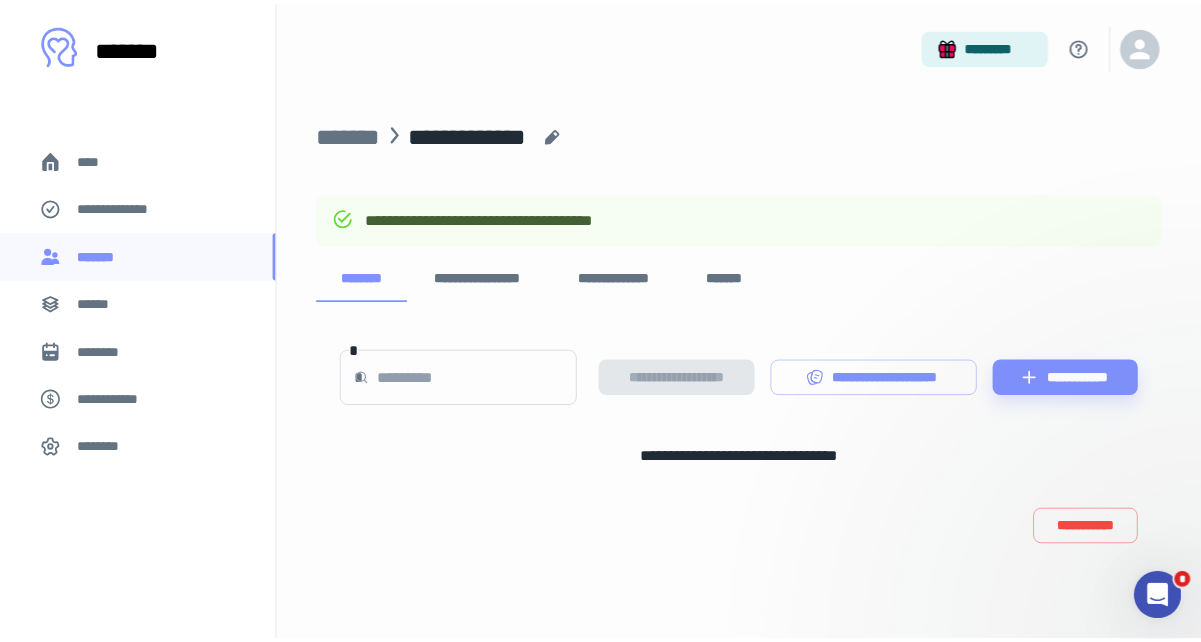 scroll, scrollTop: 0, scrollLeft: 0, axis: both 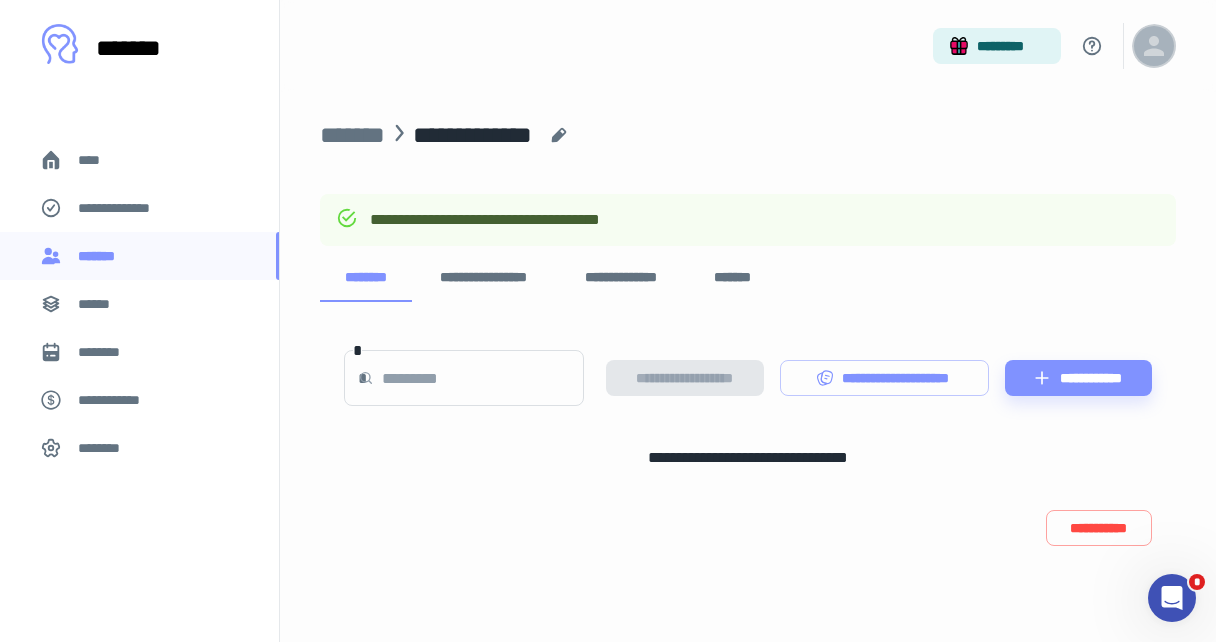 click 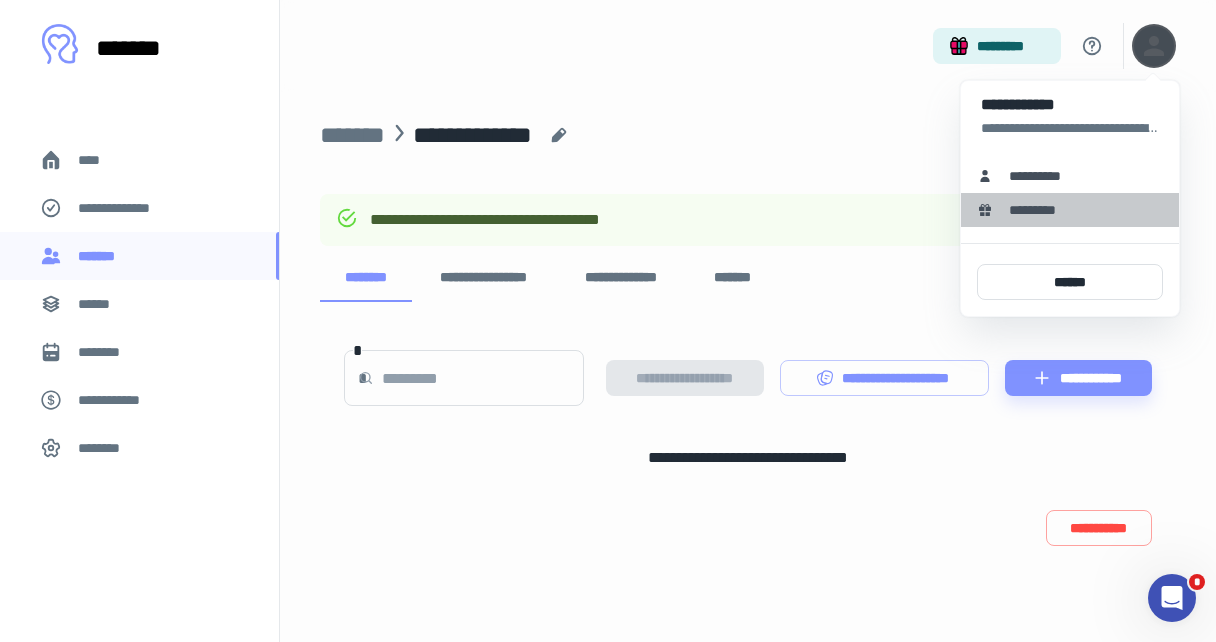 click on "*********" at bounding box center [1039, 210] 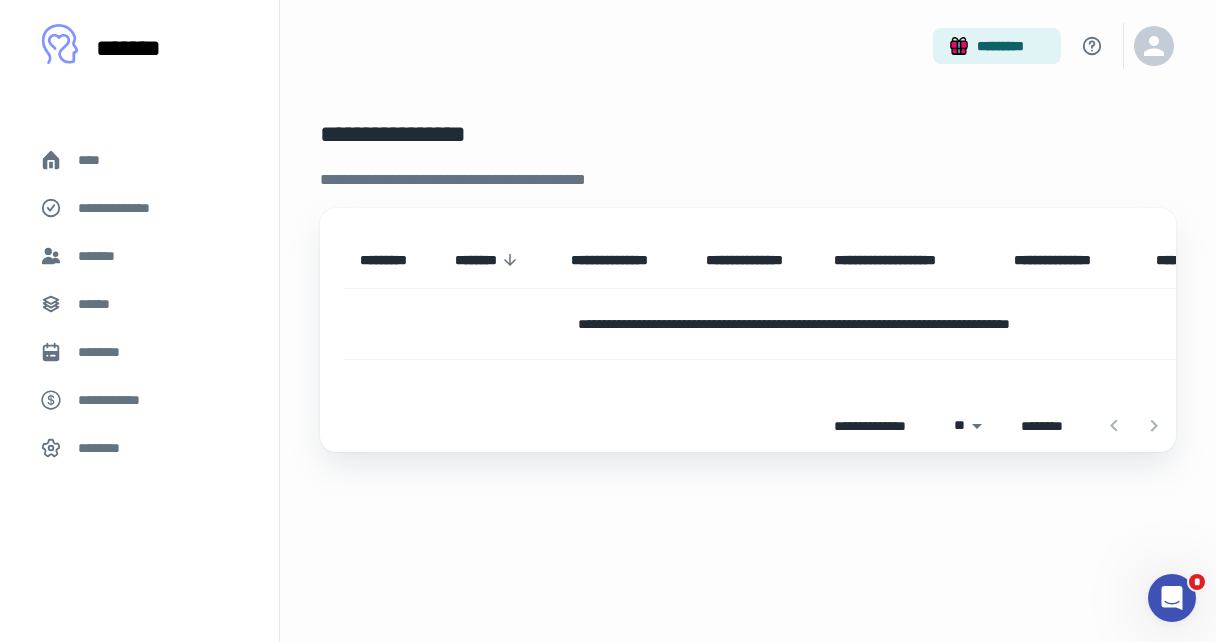 click on "[FIRST] [LAST] [ADDRESS] [CITY] [STATE] [ZIP] [COUNTRY] [PHONE] [EMAIL] [DOB]" at bounding box center (748, 321) 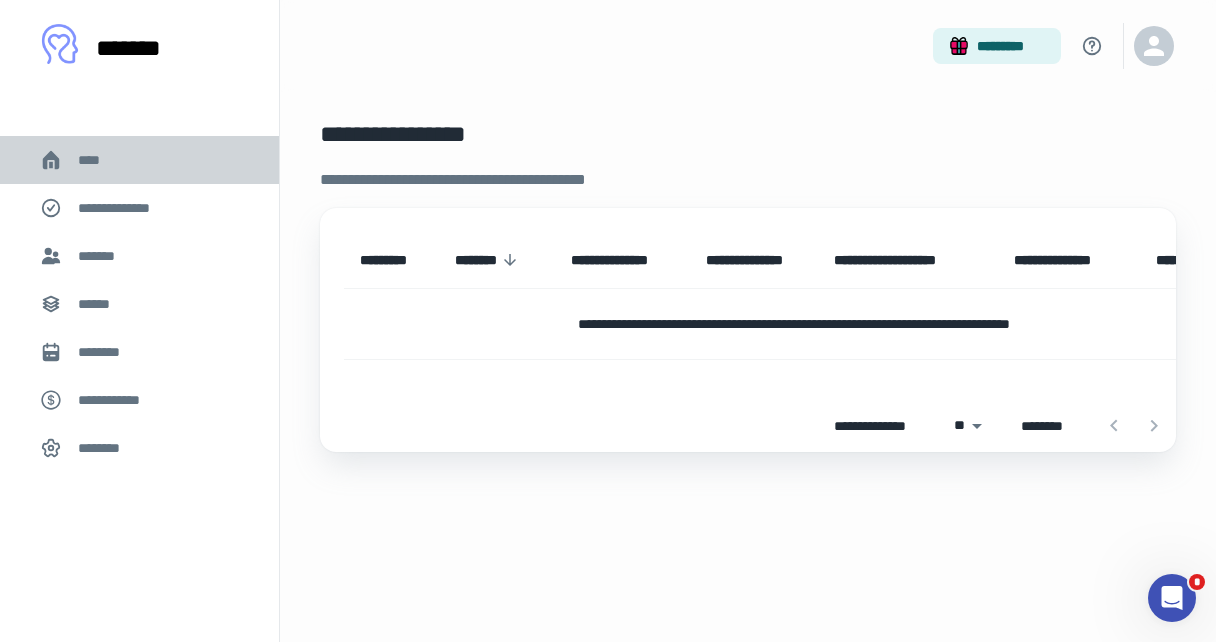 click on "****" at bounding box center [97, 160] 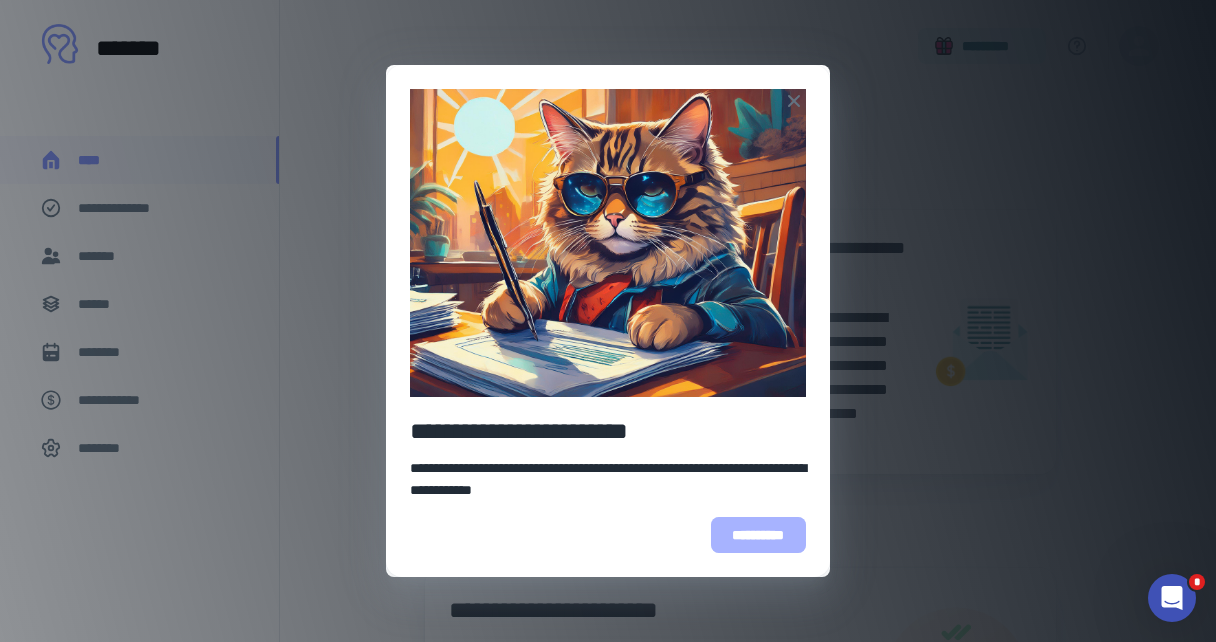 click on "**********" at bounding box center (758, 535) 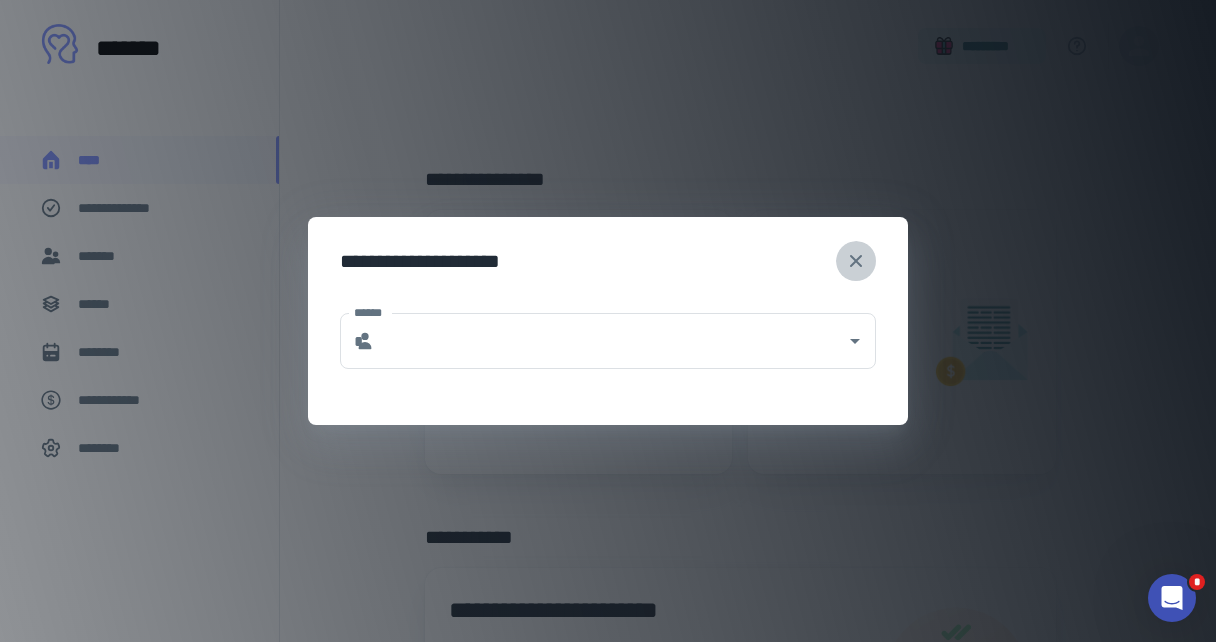 click 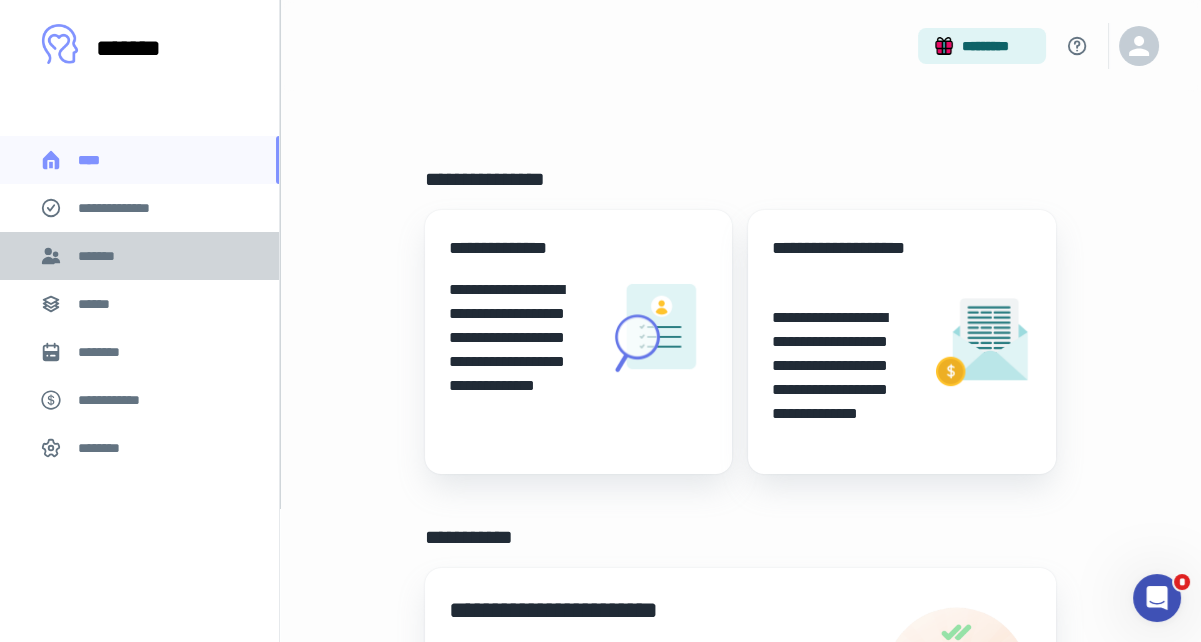 click on "*******" at bounding box center [100, 256] 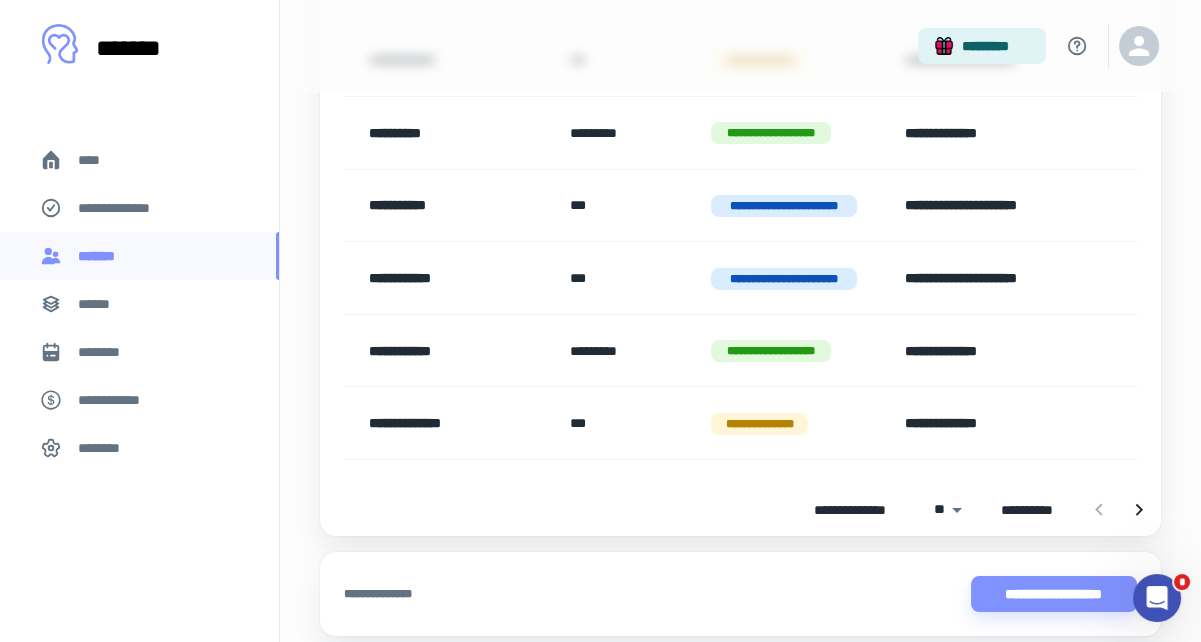 scroll, scrollTop: 668, scrollLeft: 0, axis: vertical 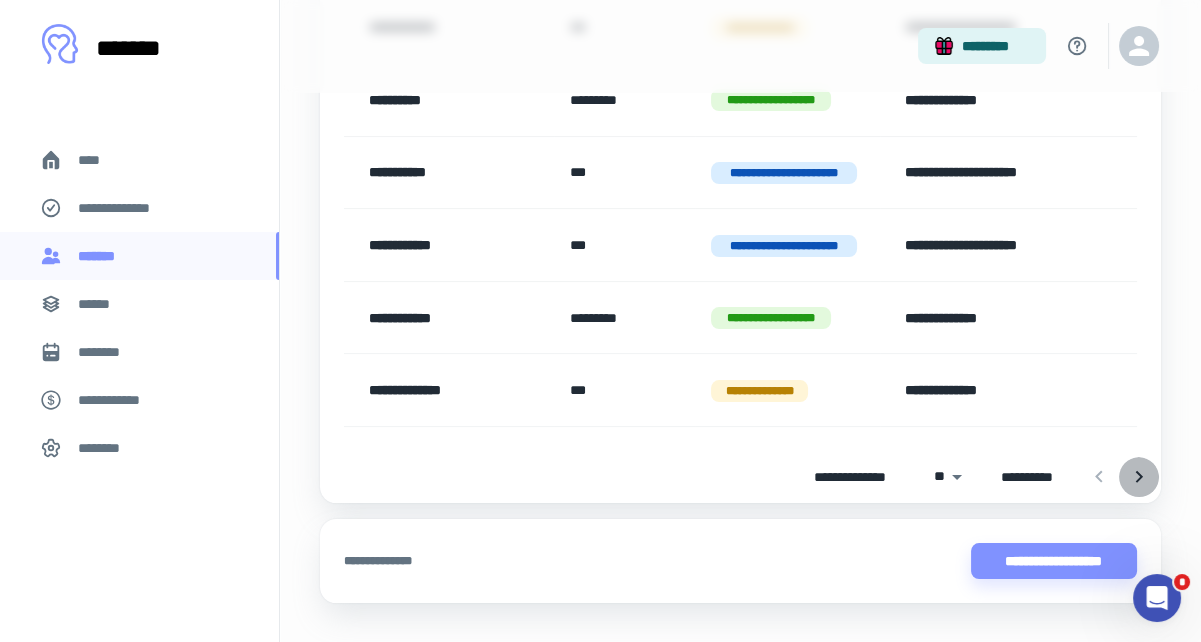 click 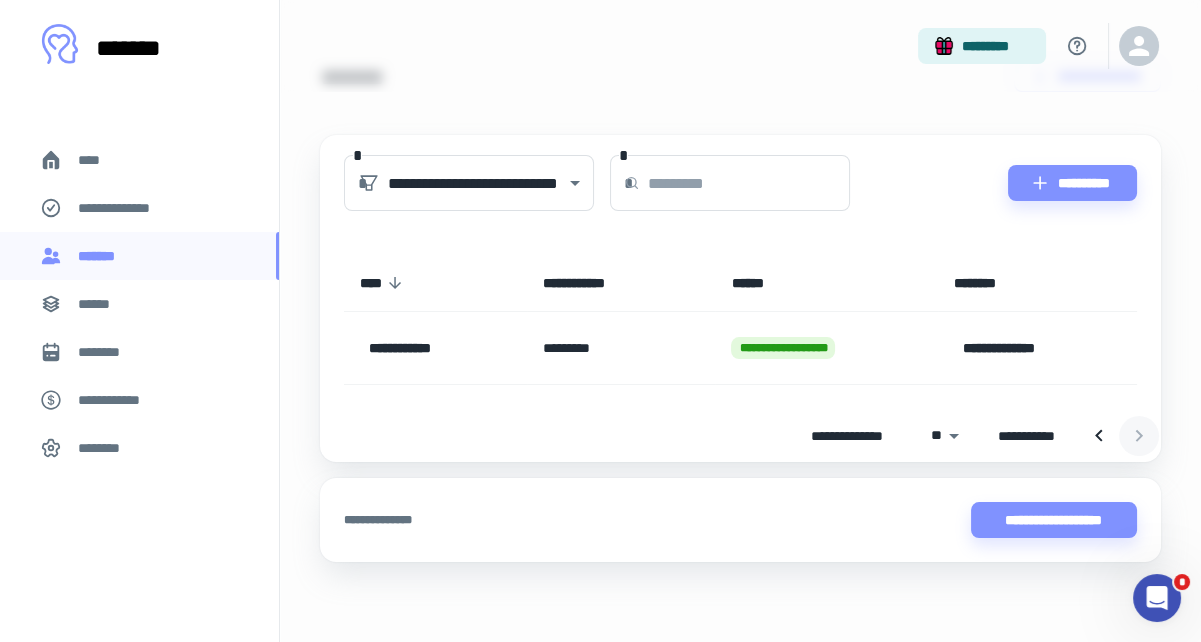 scroll, scrollTop: 56, scrollLeft: 0, axis: vertical 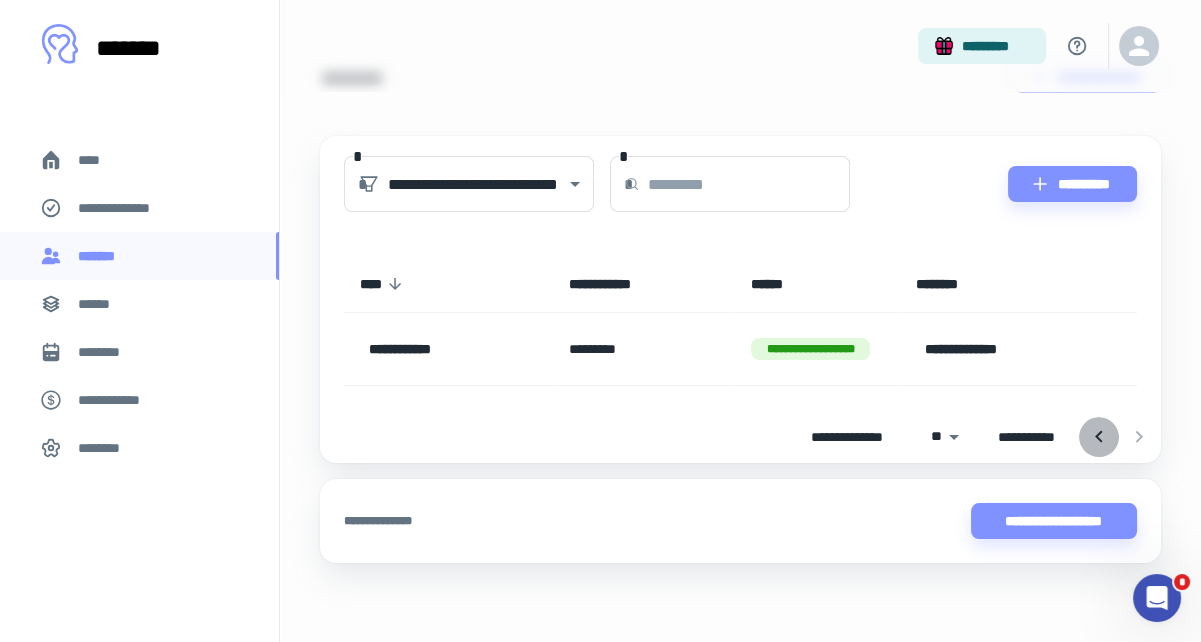click 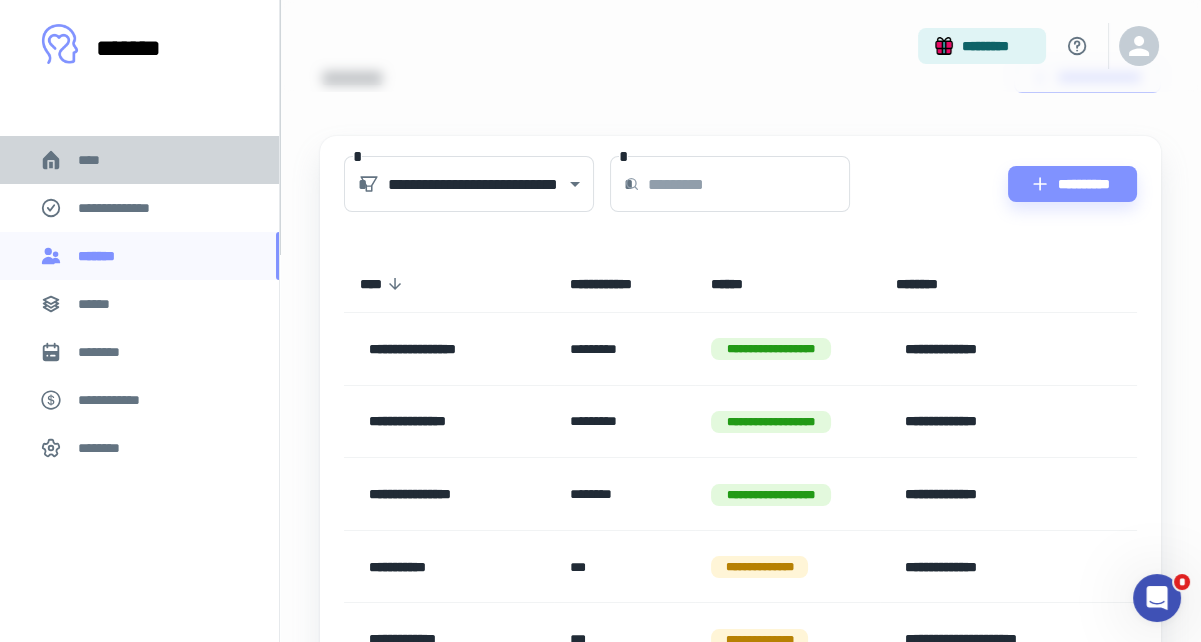 click on "****" at bounding box center (97, 160) 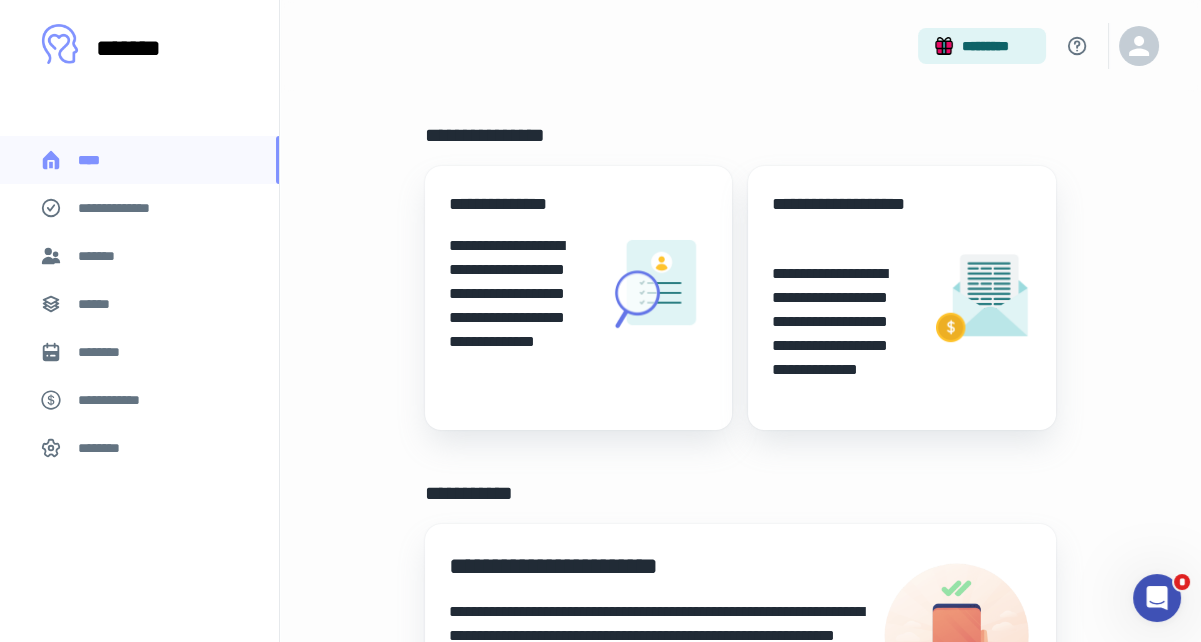 scroll, scrollTop: 0, scrollLeft: 0, axis: both 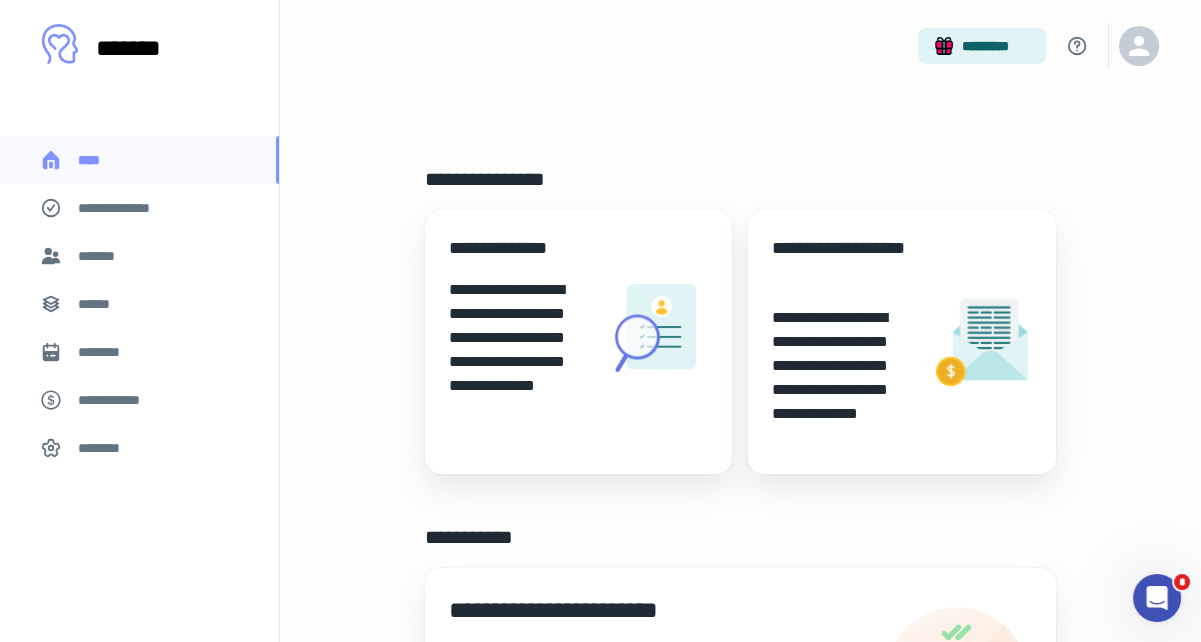click at bounding box center (1157, 598) 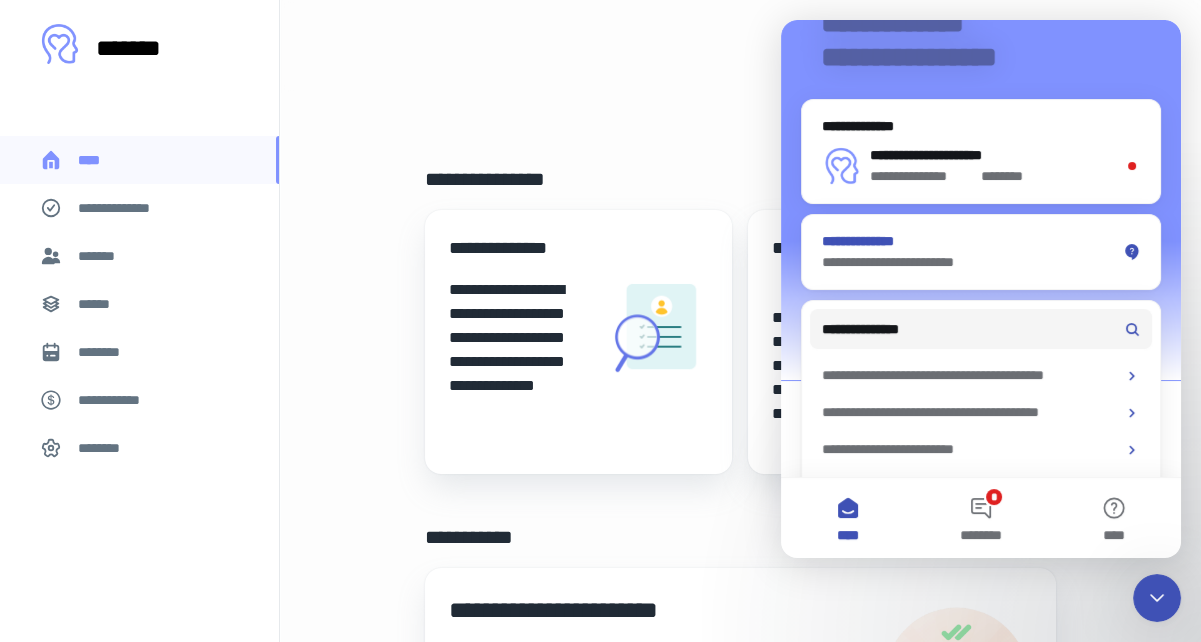 scroll, scrollTop: 202, scrollLeft: 0, axis: vertical 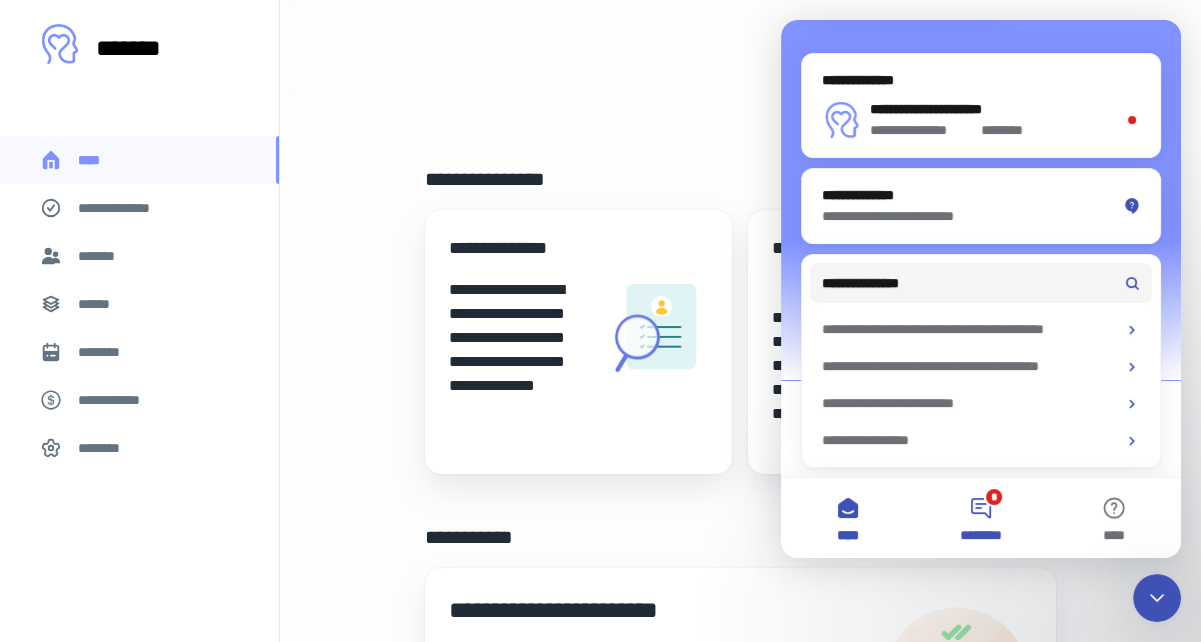 click on "* ********" at bounding box center [980, 518] 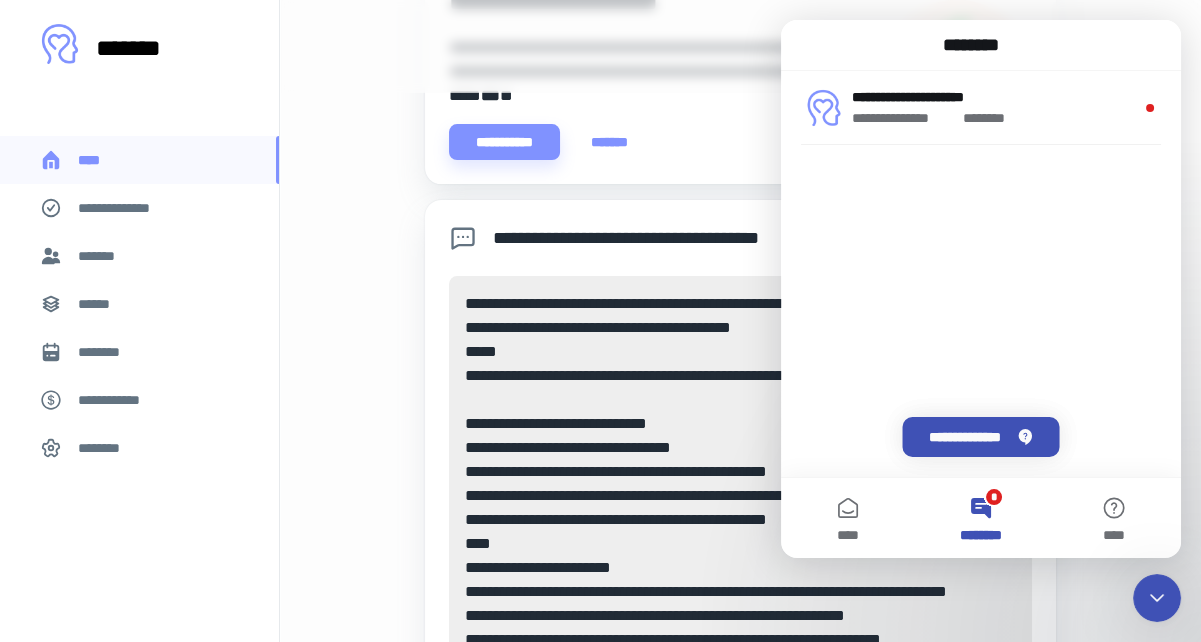 scroll, scrollTop: 607, scrollLeft: 0, axis: vertical 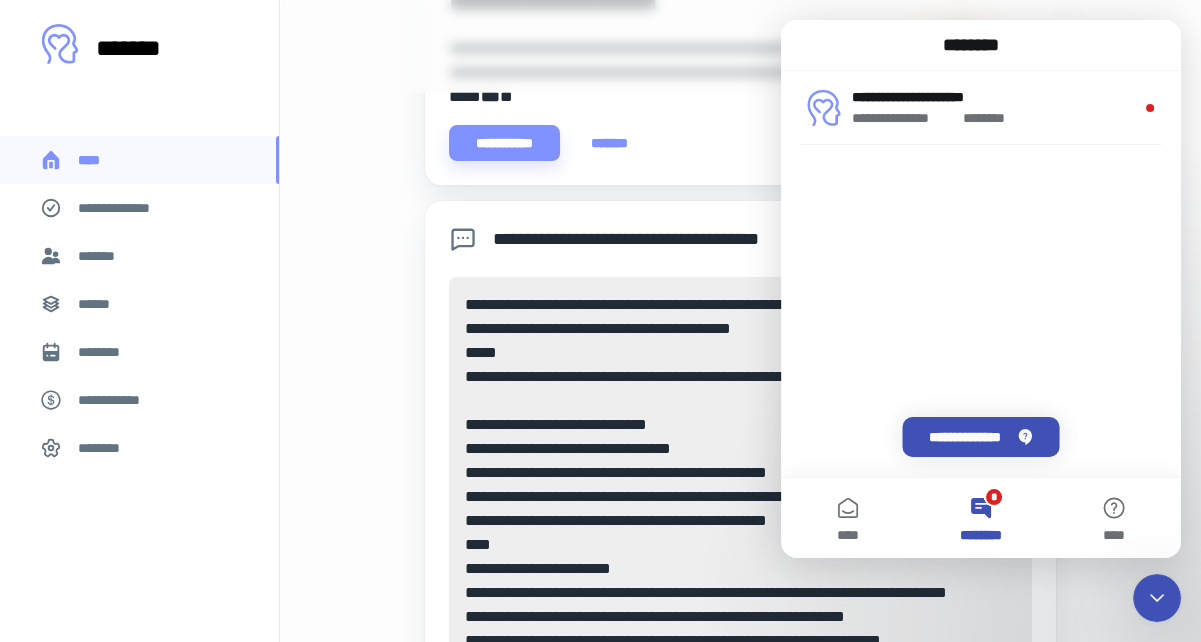 click on "* ********" at bounding box center [980, 518] 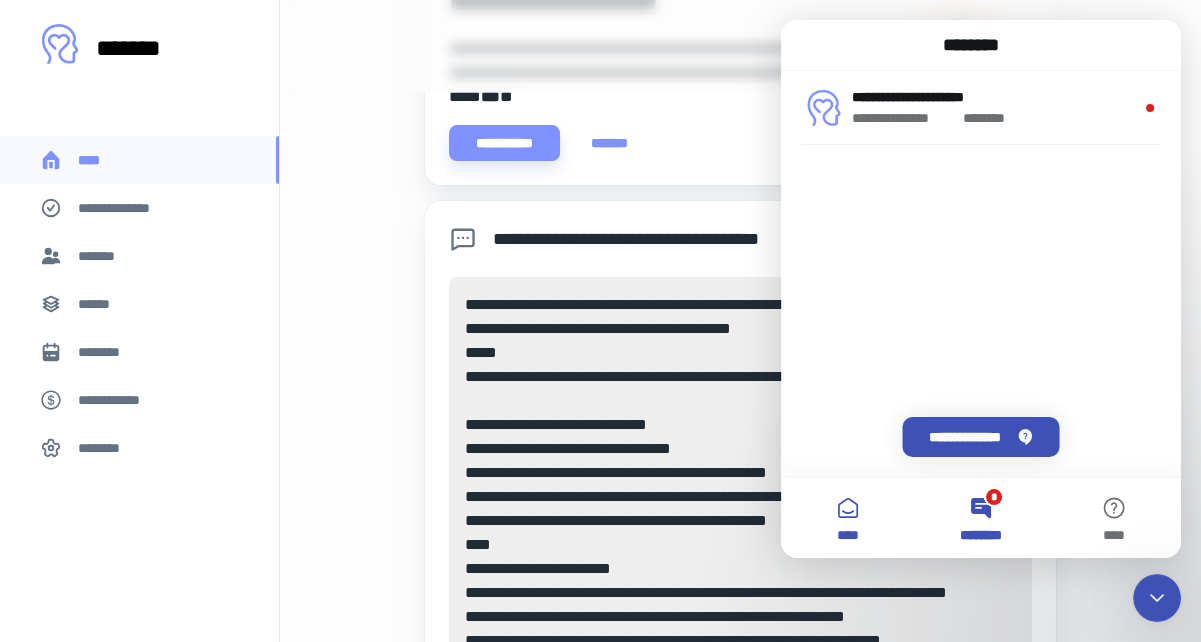 click on "****" at bounding box center (847, 518) 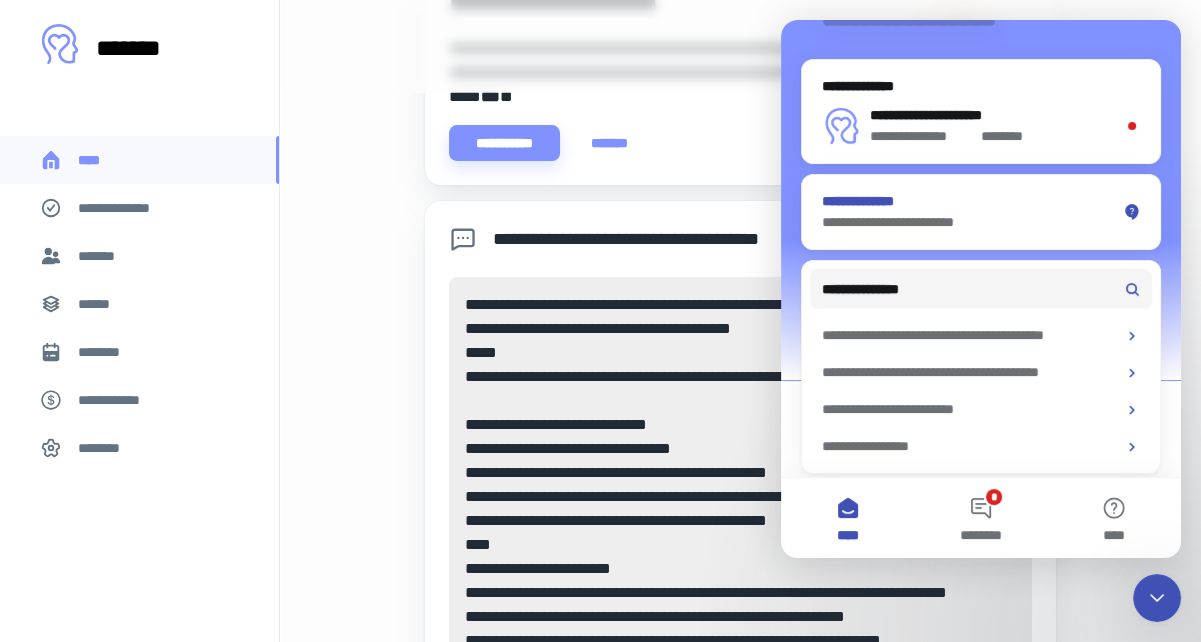 scroll, scrollTop: 202, scrollLeft: 0, axis: vertical 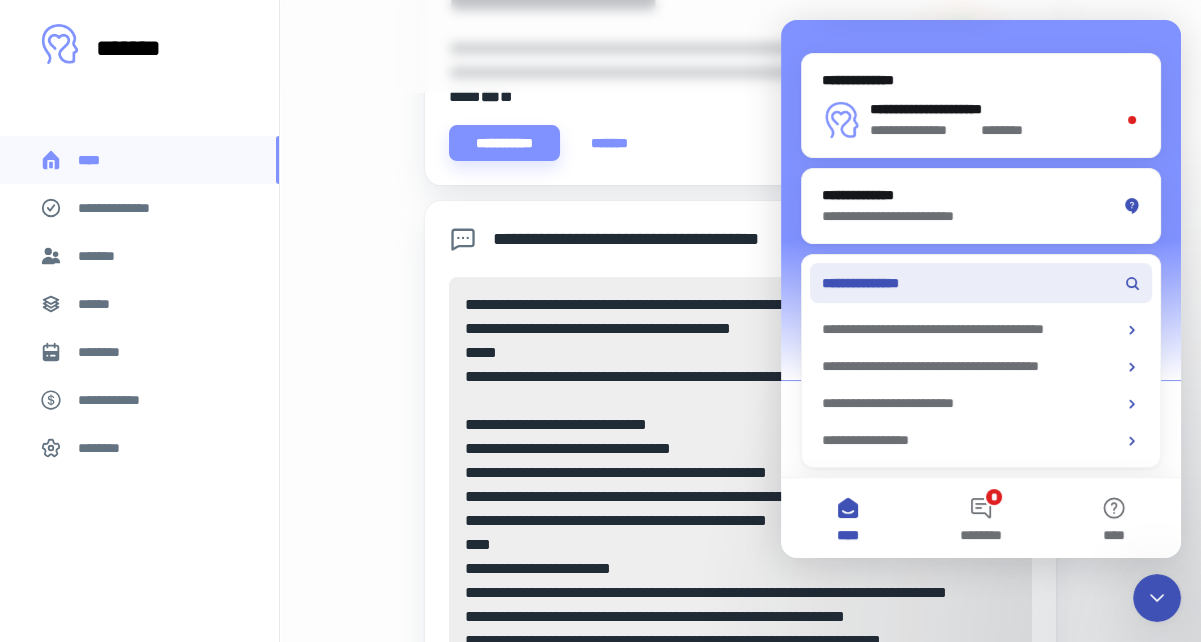 click on "**********" at bounding box center [981, 283] 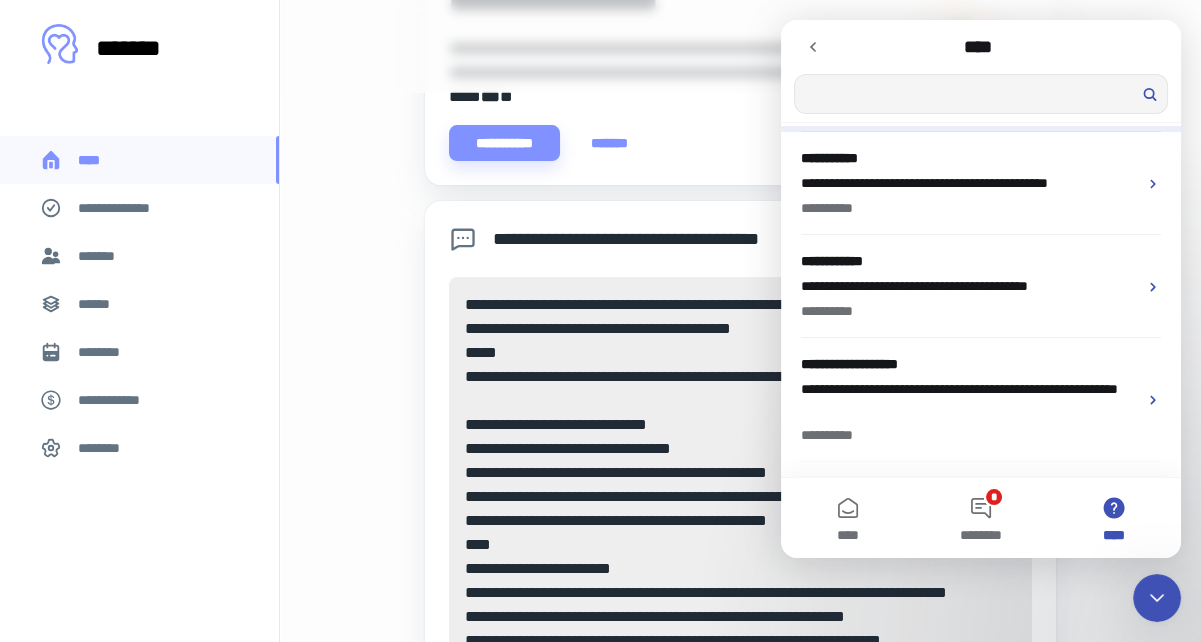 scroll, scrollTop: 0, scrollLeft: 0, axis: both 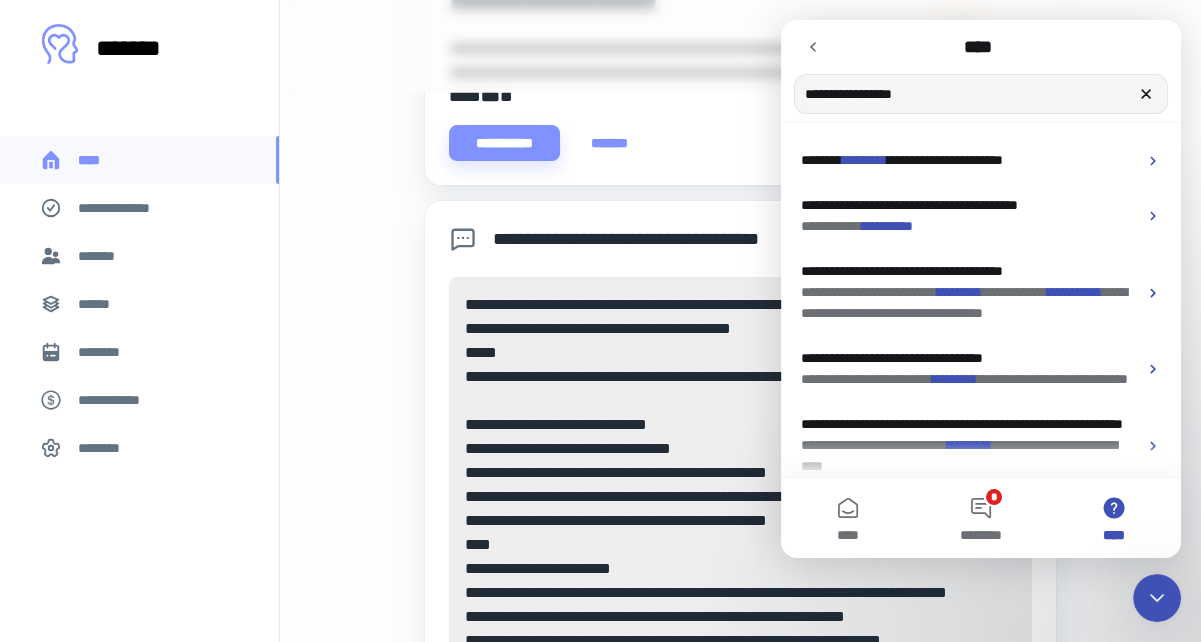 type on "**********" 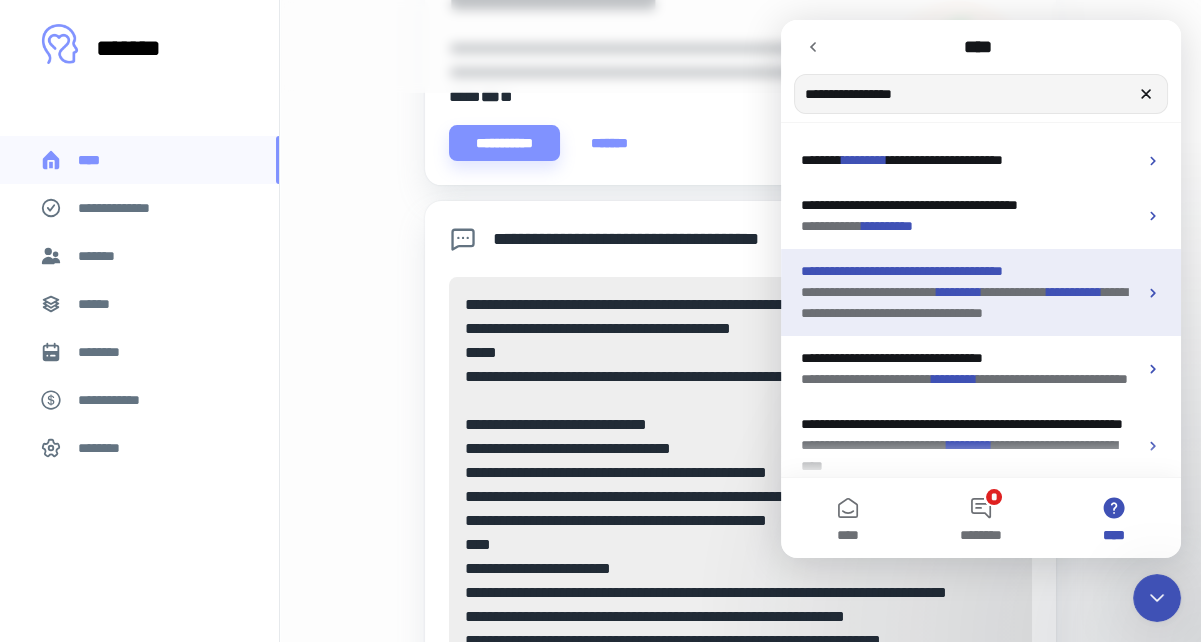 click on "[COMPANY] [PRODUCT]" at bounding box center (902, 271) 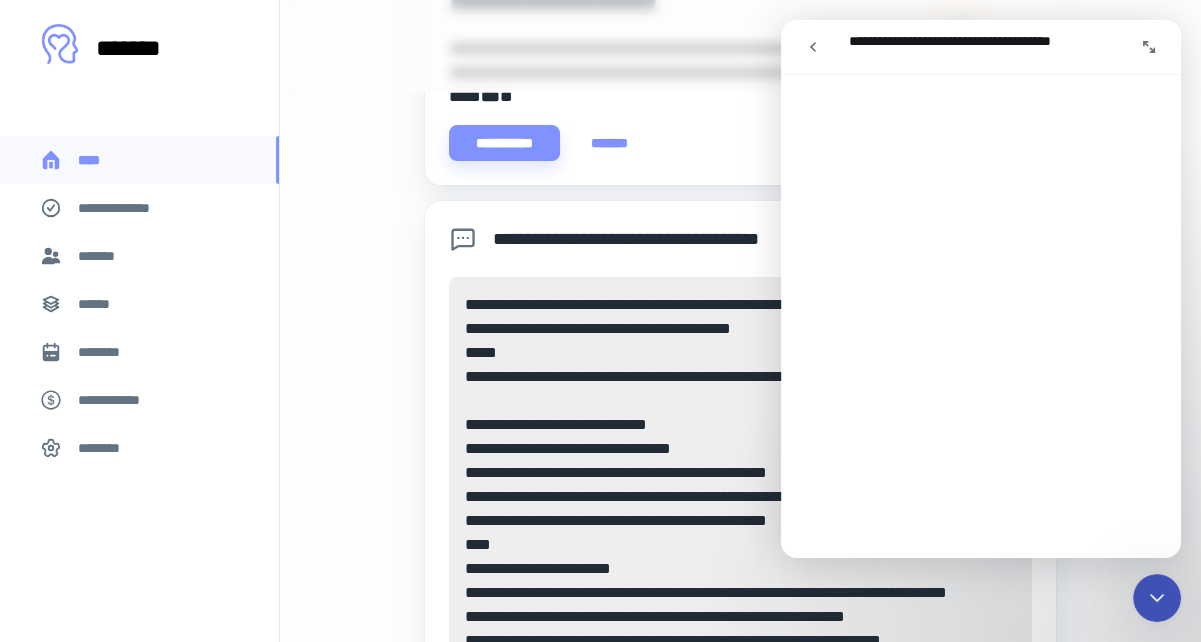 scroll, scrollTop: 404, scrollLeft: 0, axis: vertical 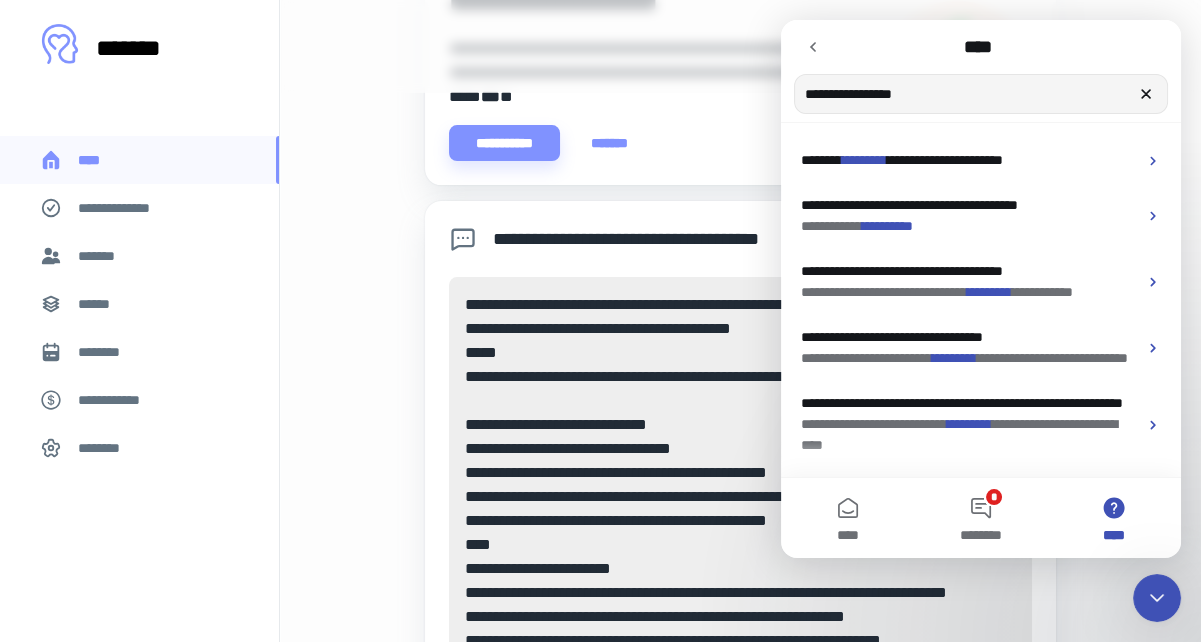 click at bounding box center [813, 47] 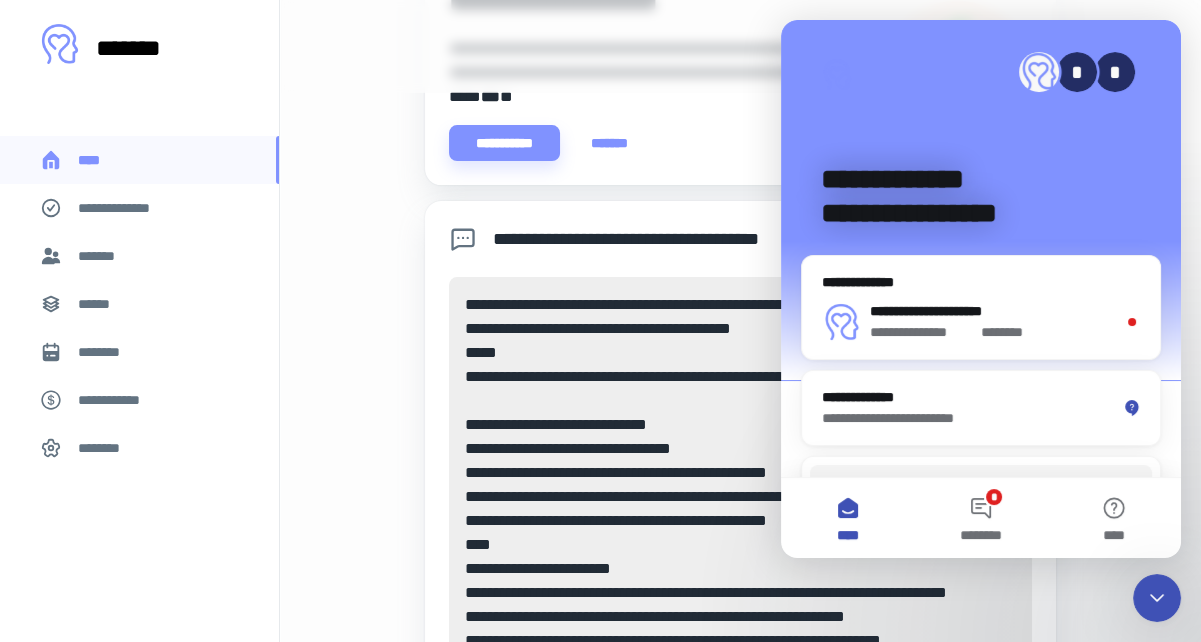 click on "****" at bounding box center [847, 518] 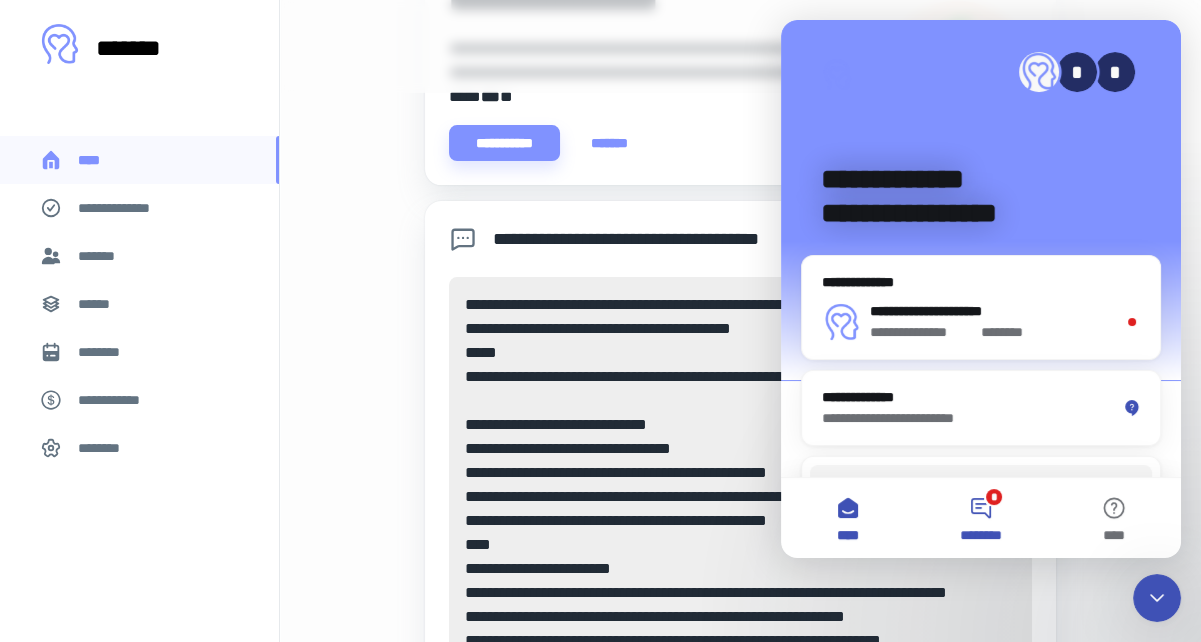 click on "* ********" at bounding box center (980, 518) 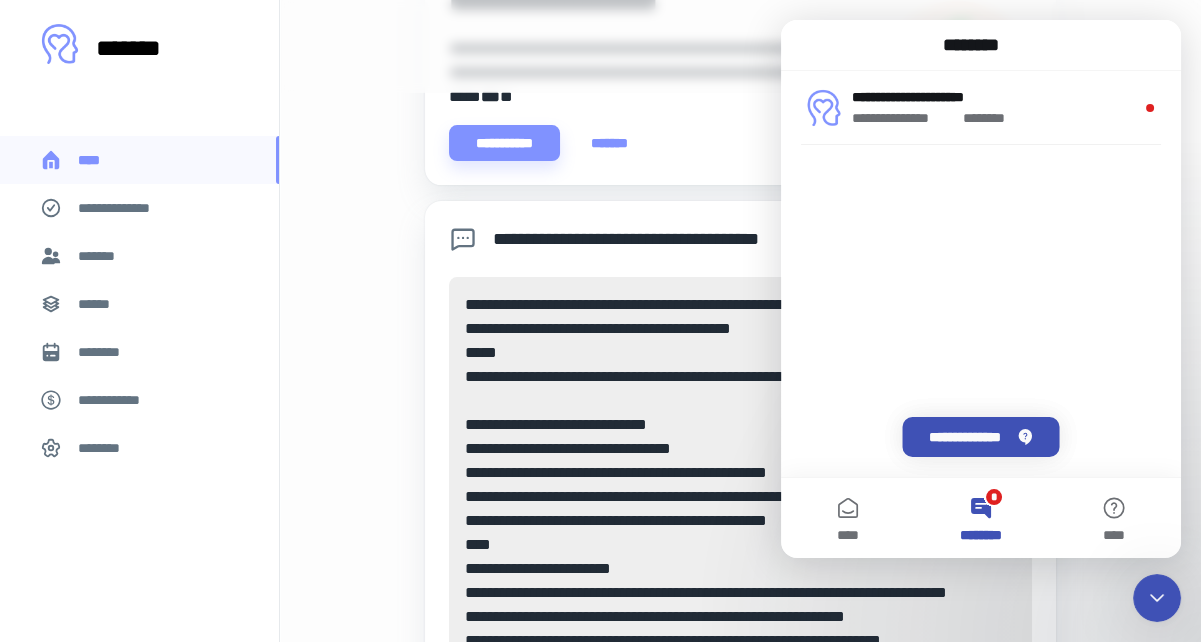 click on "* ********" at bounding box center [980, 518] 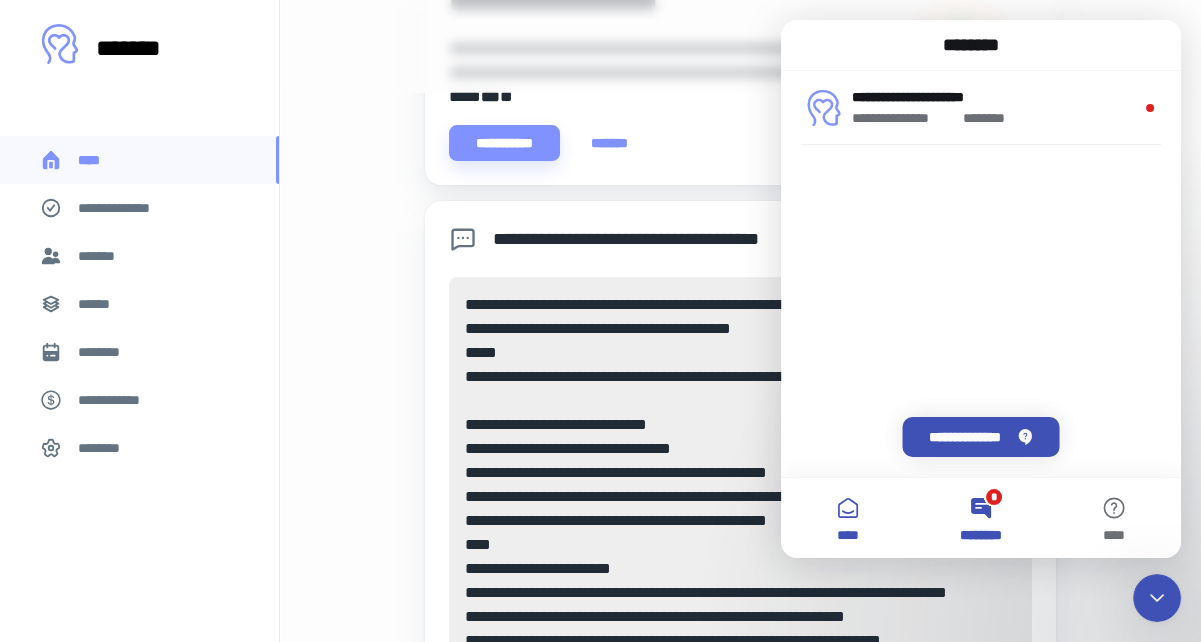 click on "****" at bounding box center (847, 518) 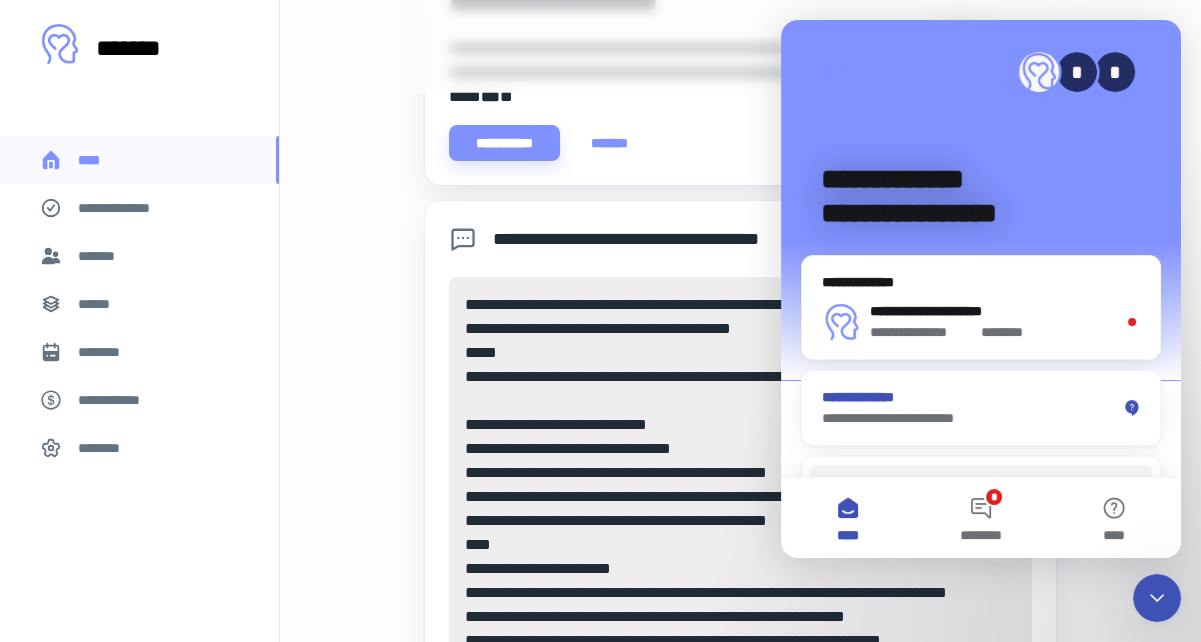 scroll, scrollTop: 202, scrollLeft: 0, axis: vertical 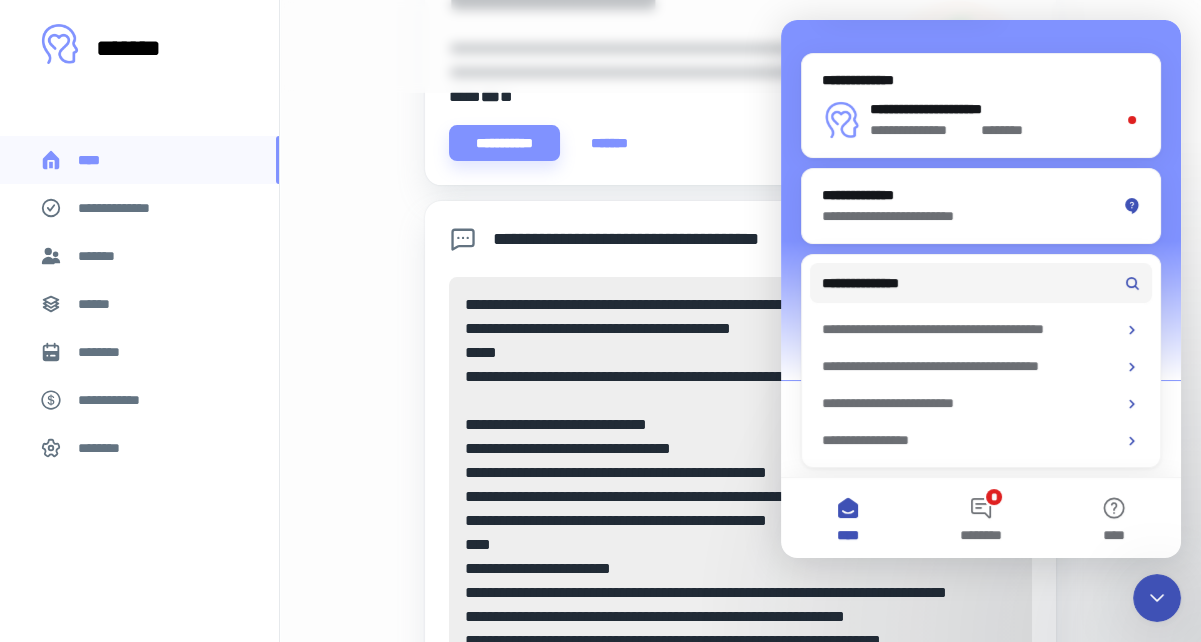 click on "[FIRST] [LAST] [ADDRESS] [CITY] [STATE] [ZIP] [COUNTRY] [PHONE] [EMAIL] [DOB]" at bounding box center (740, 221) 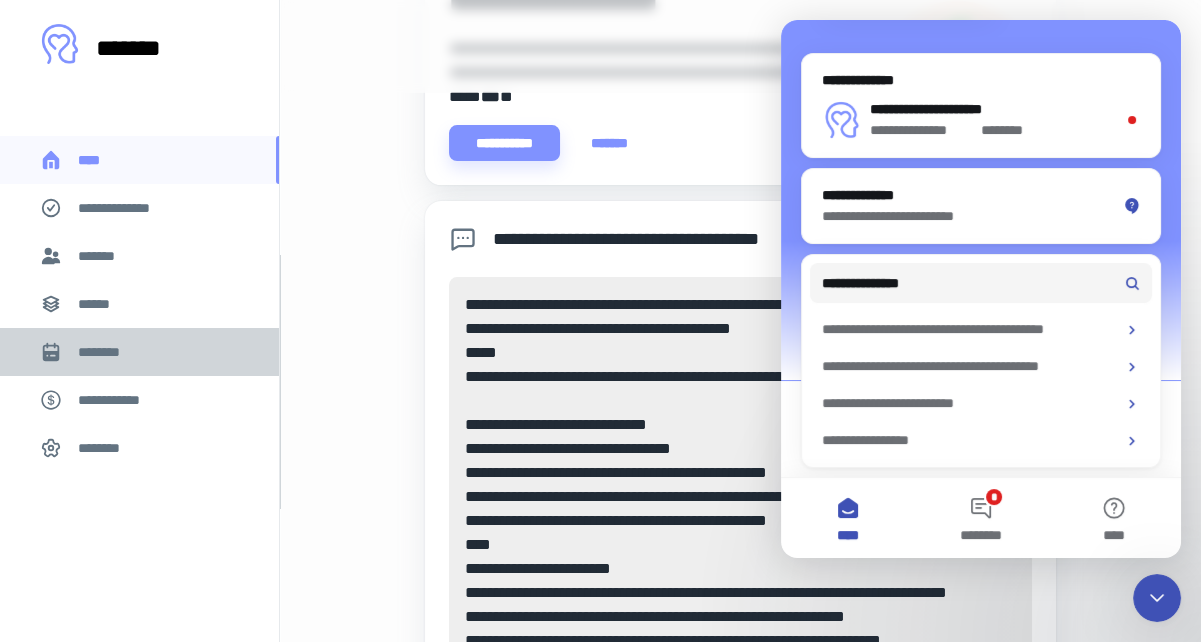 click on "********" at bounding box center [107, 352] 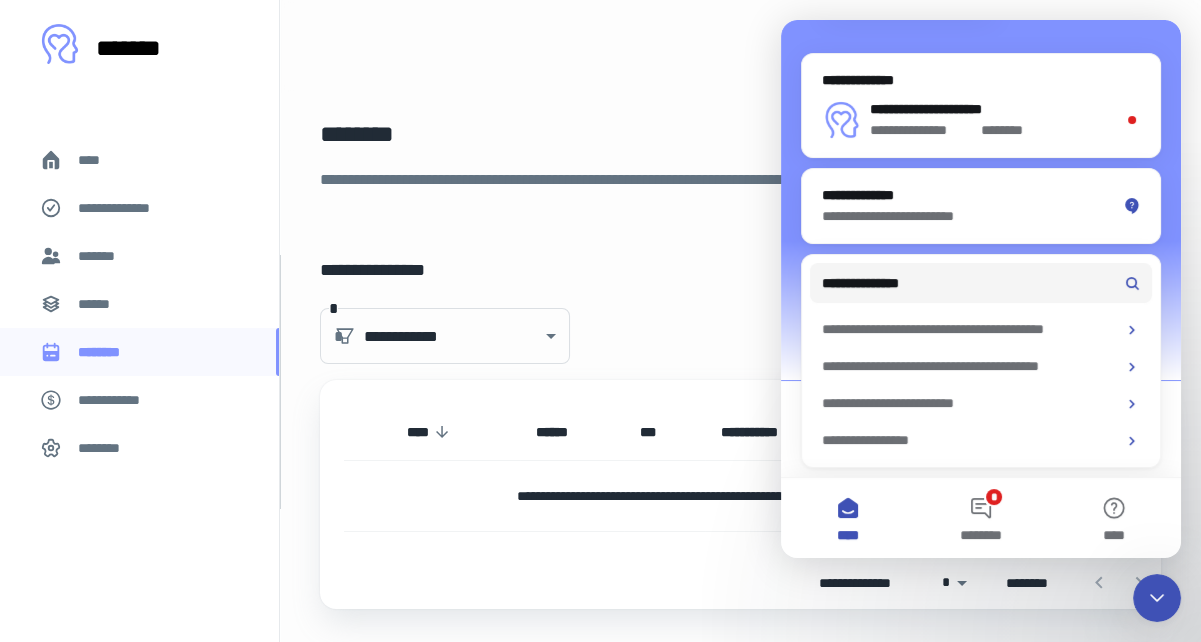 click on "******" at bounding box center [100, 304] 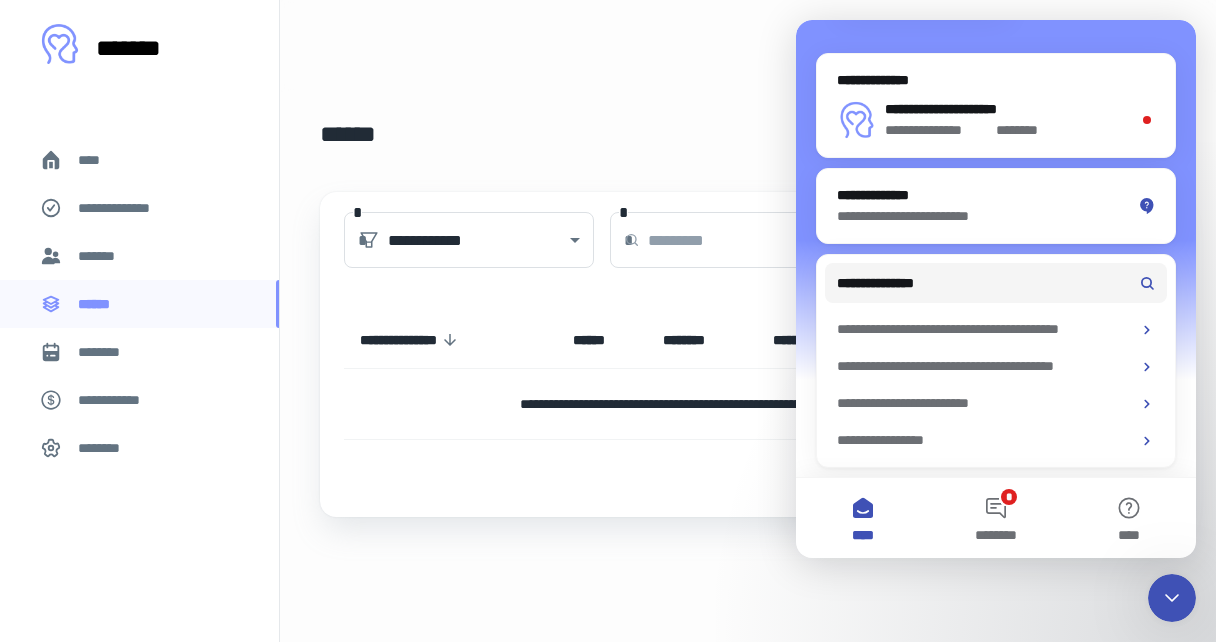 click on "*******" at bounding box center (100, 256) 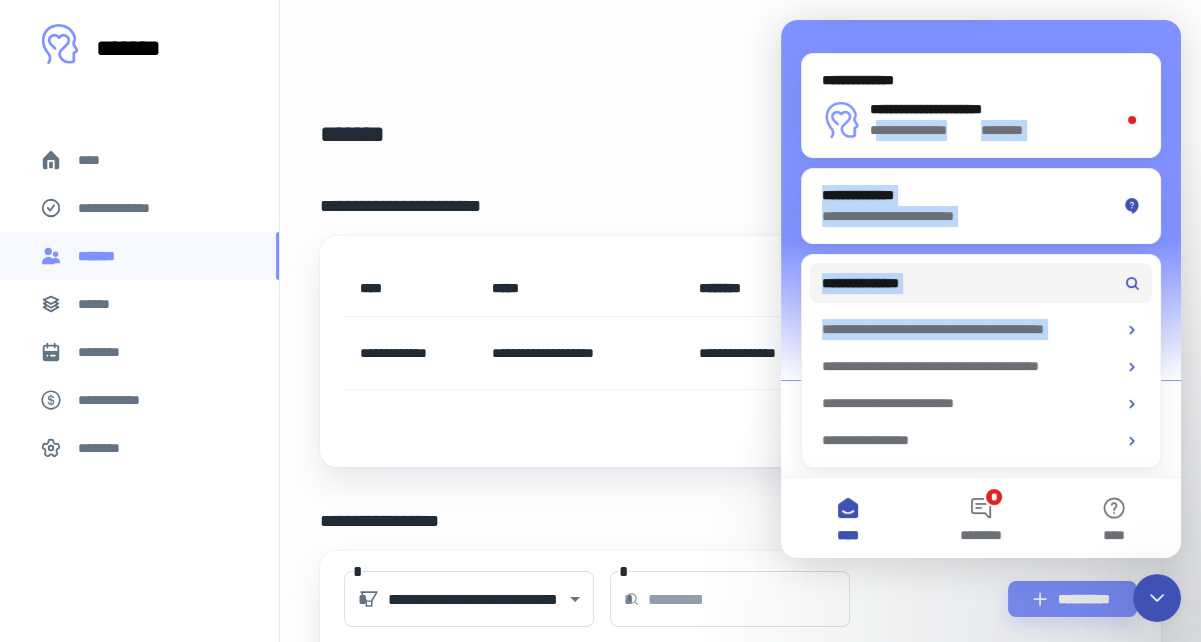 drag, startPoint x: 876, startPoint y: 155, endPoint x: 695, endPoint y: 368, distance: 279.51746 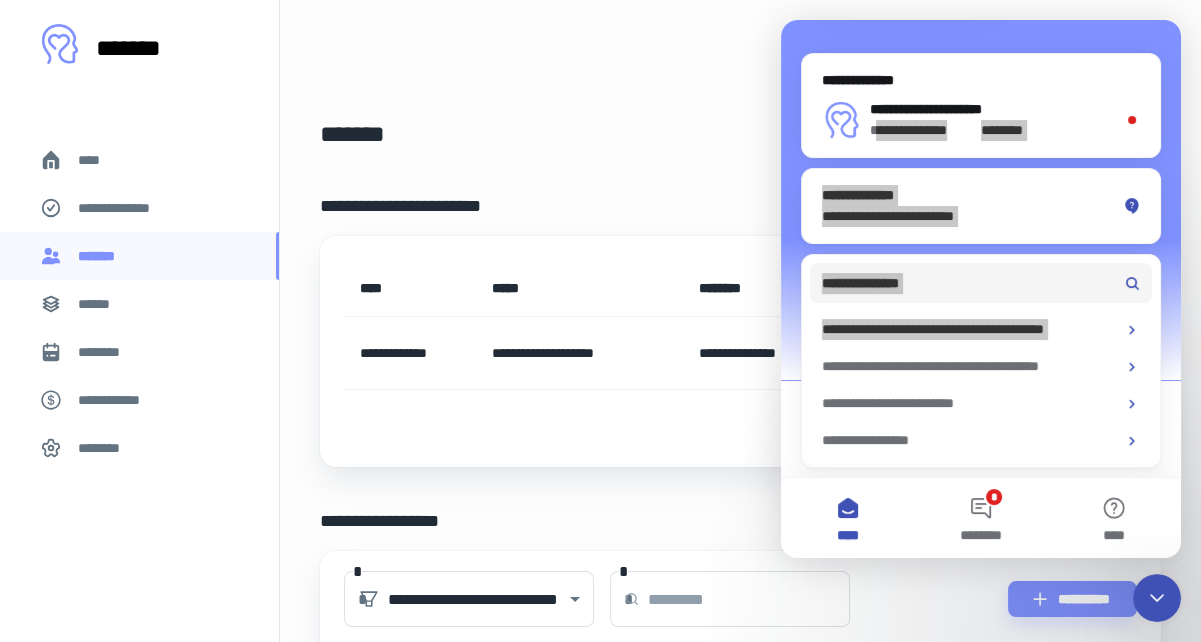 click on "**********" at bounding box center (760, 353) 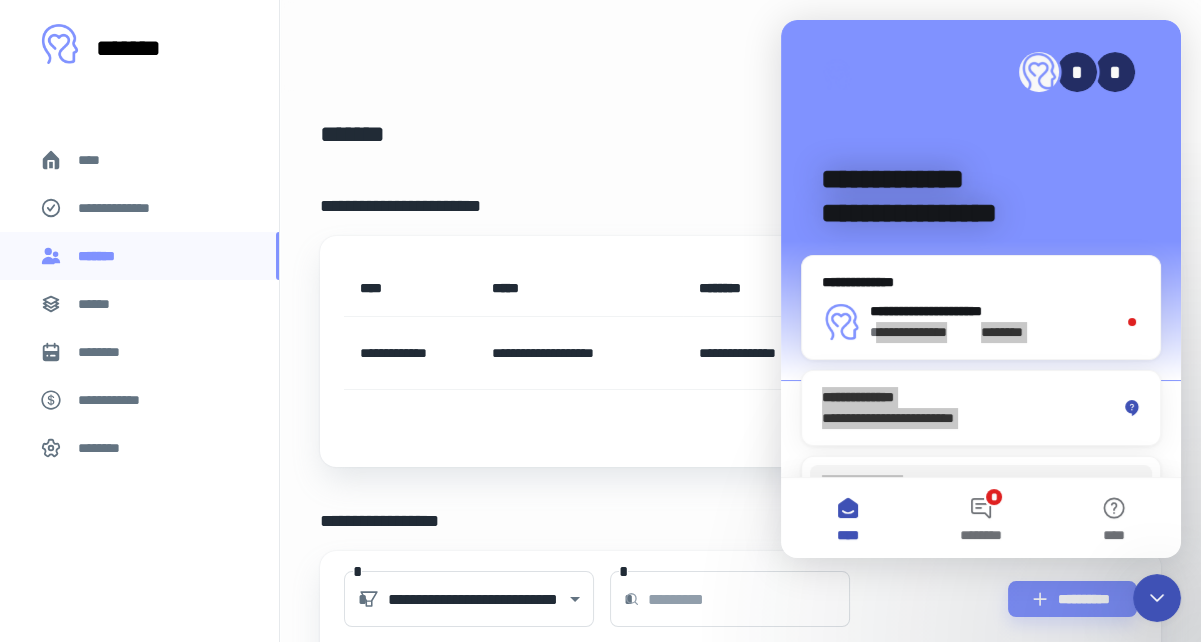 click on "[FIRST] [LAST] [ADDRESS] [CITY] [STATE] [ZIP] [COUNTRY] [PHONE] [EMAIL] [DOB]" at bounding box center (740, 855) 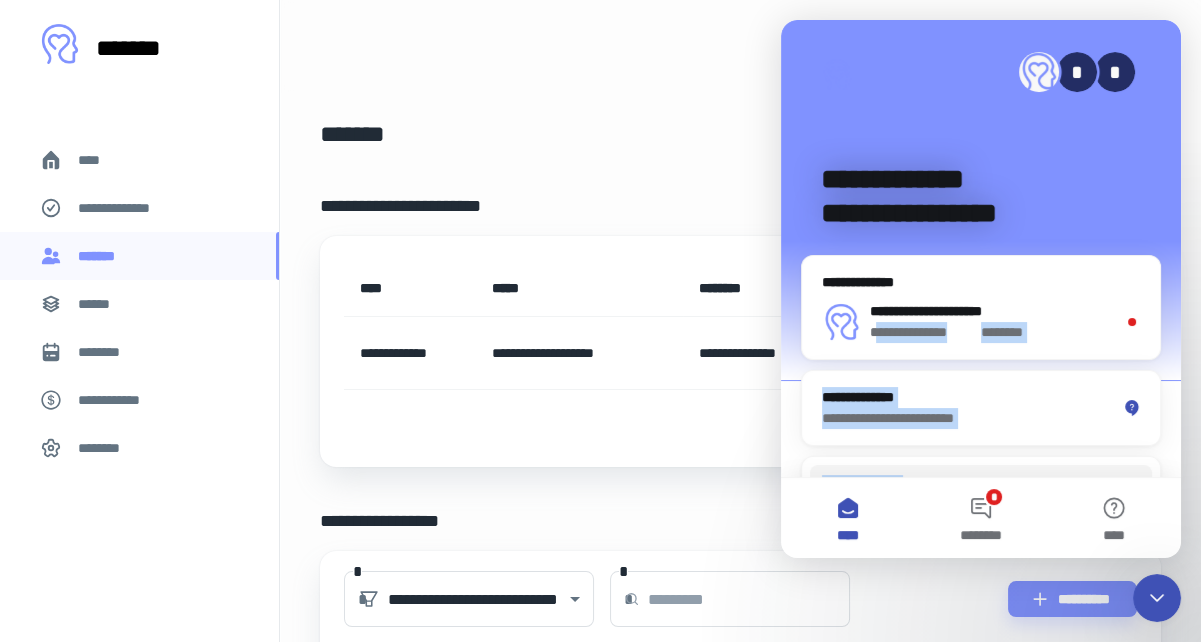 click on "****" at bounding box center [847, 518] 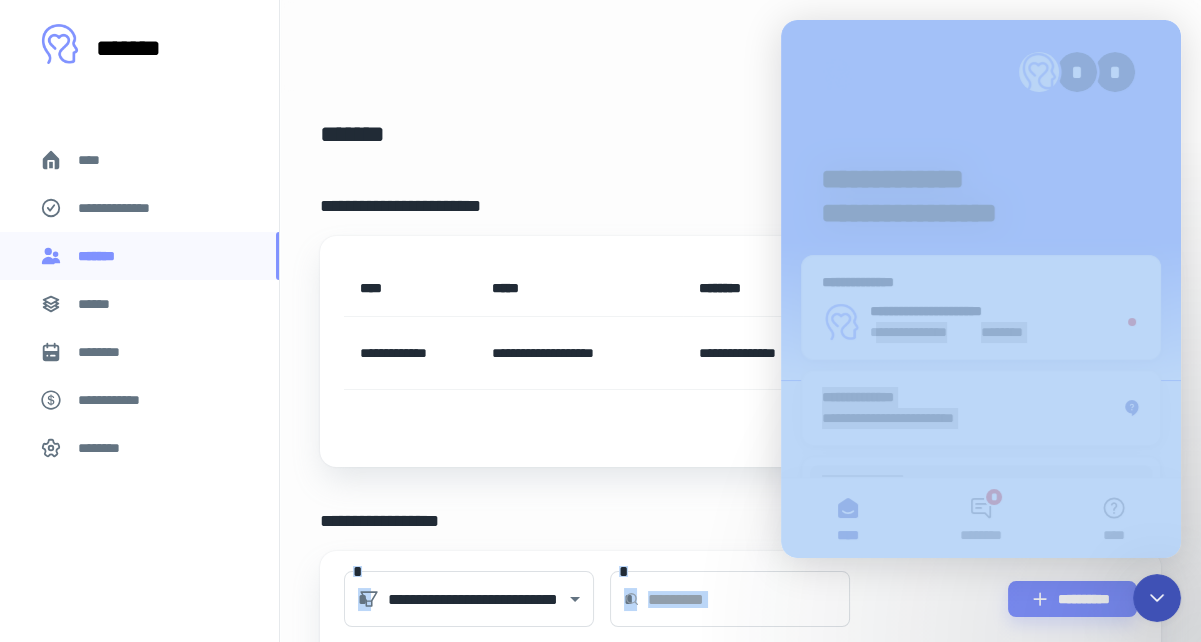 drag, startPoint x: 1473, startPoint y: 546, endPoint x: 1063, endPoint y: 60, distance: 635.8428 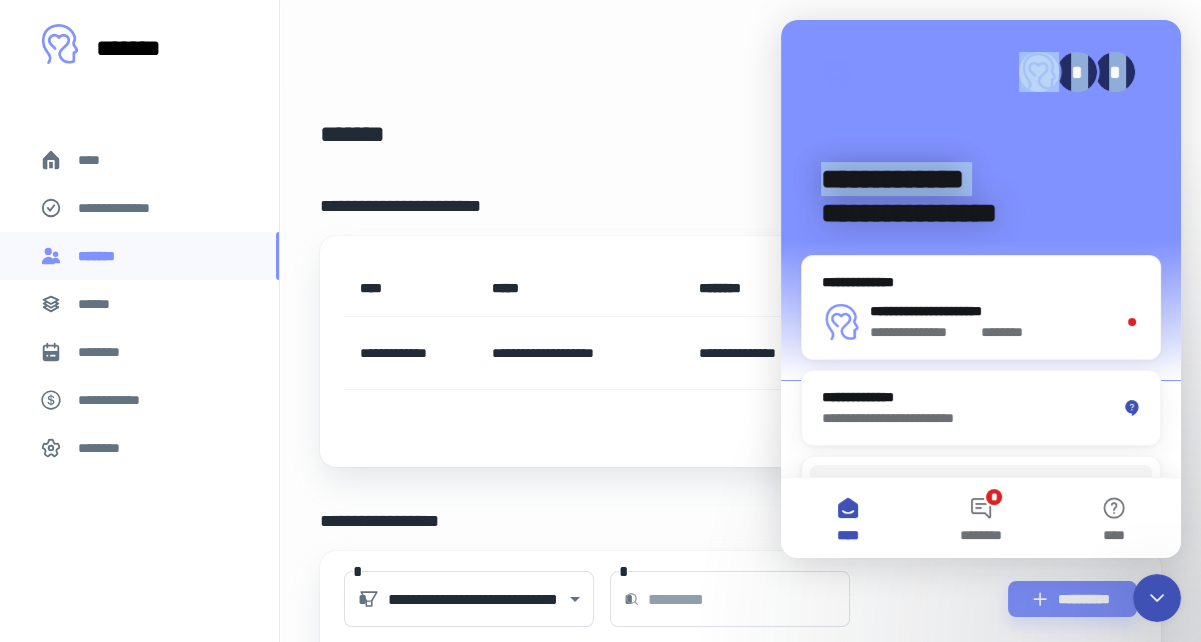drag, startPoint x: 944, startPoint y: 30, endPoint x: 413, endPoint y: 219, distance: 563.6329 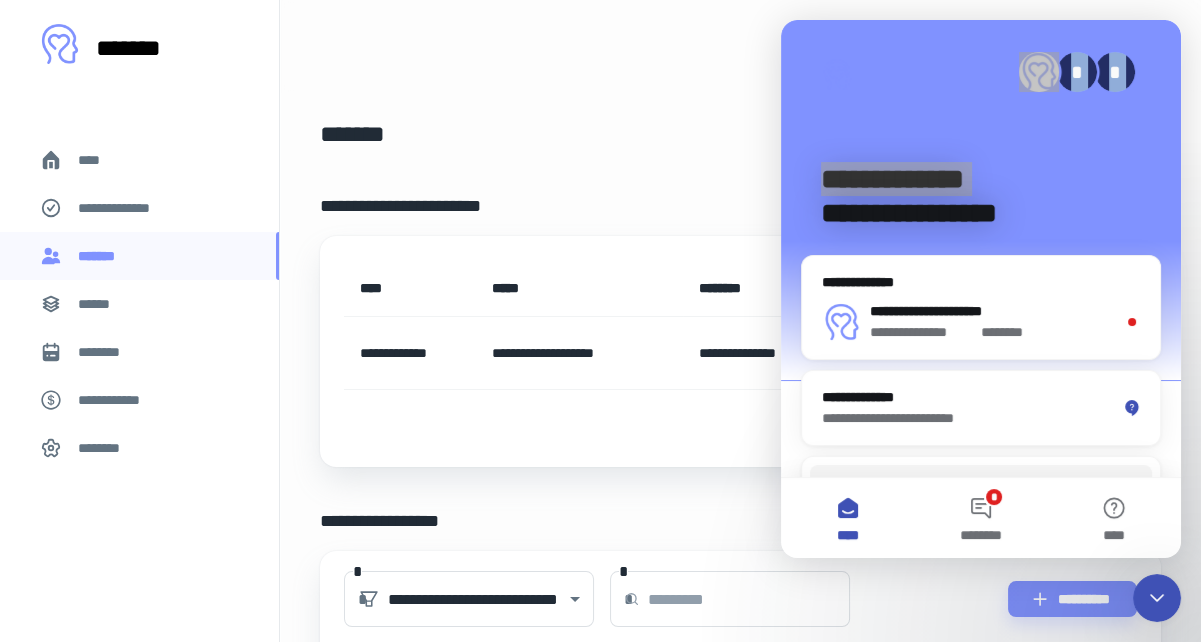 click on "**********" at bounding box center (579, 353) 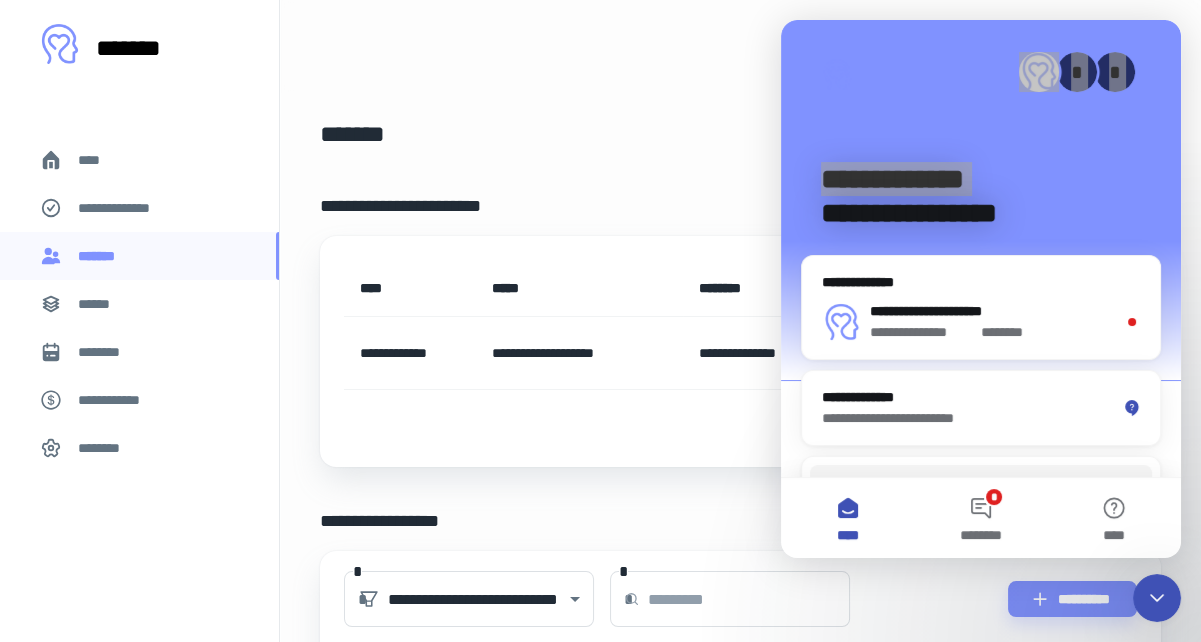 click on "**********" at bounding box center (579, 353) 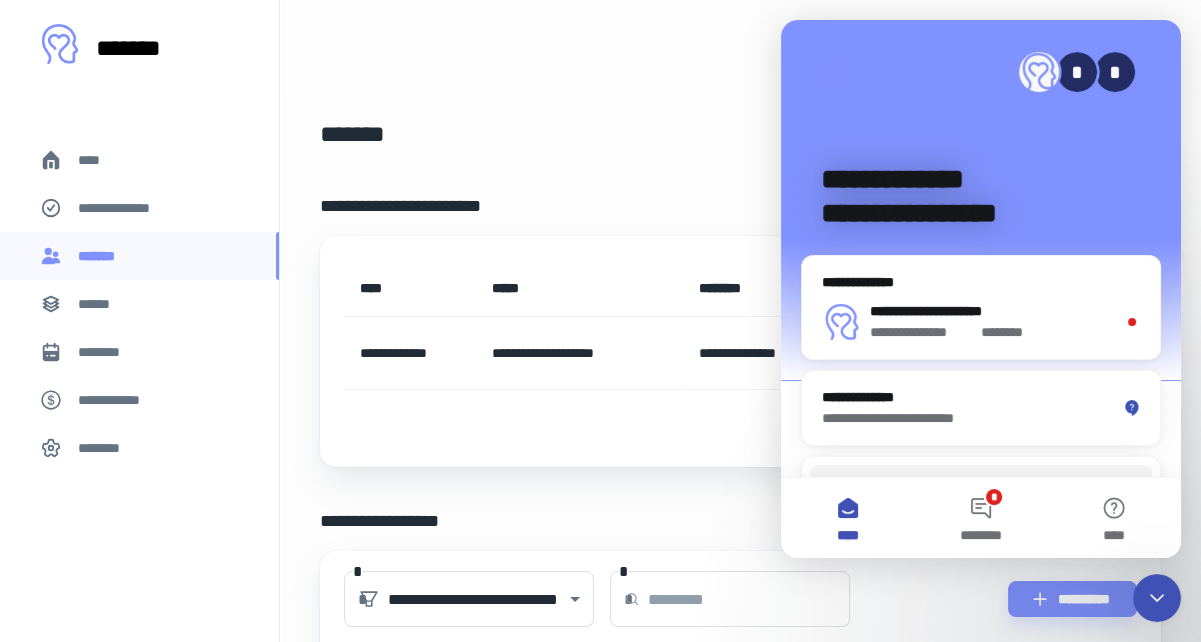 drag, startPoint x: 921, startPoint y: 42, endPoint x: 759, endPoint y: 90, distance: 168.96153 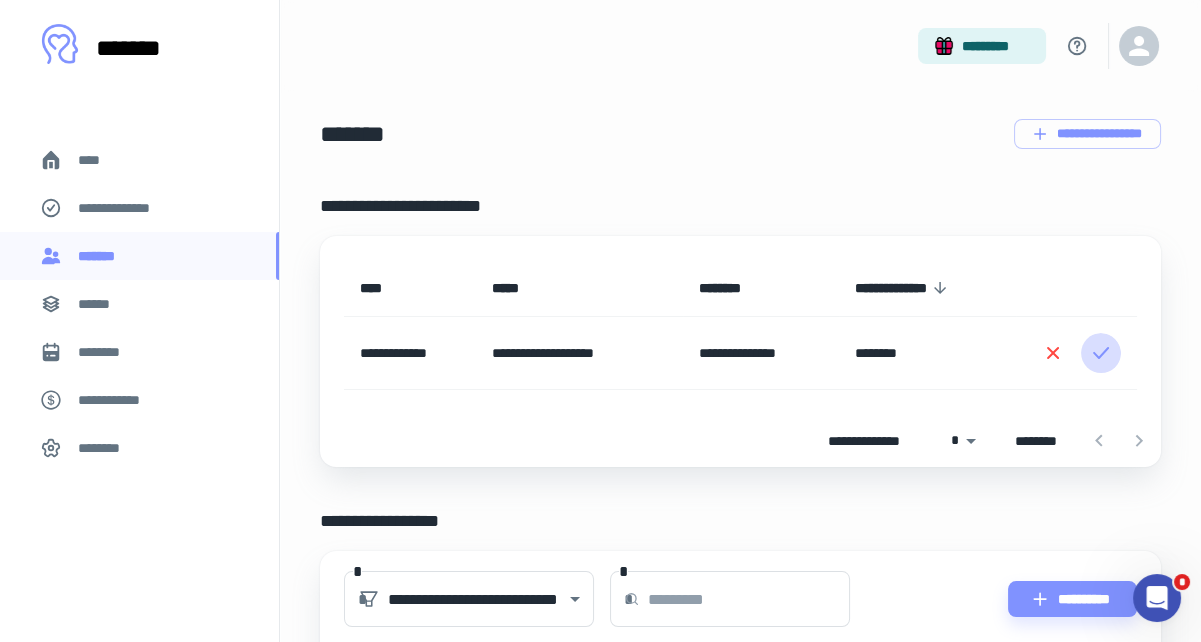 click 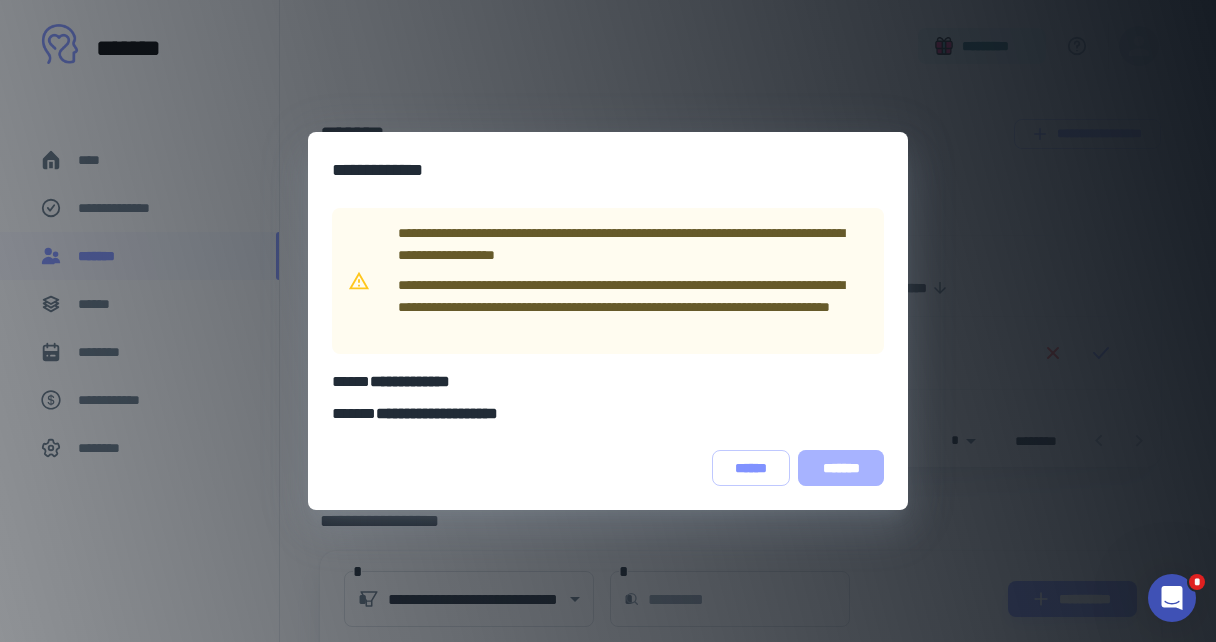 click on "*******" at bounding box center (841, 468) 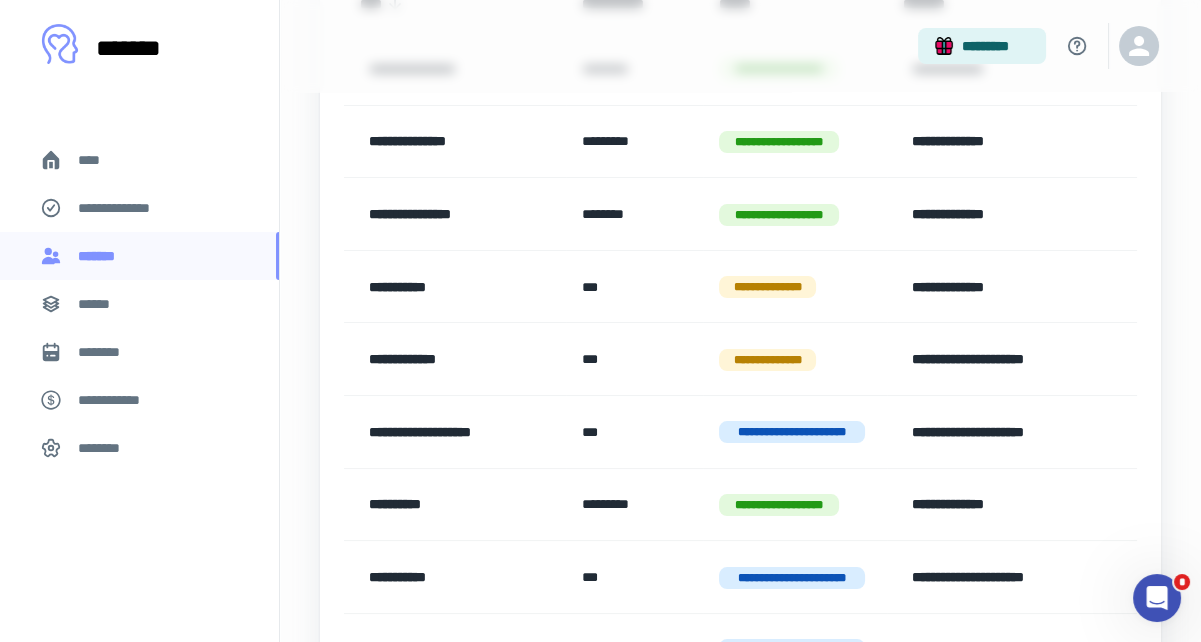 scroll, scrollTop: 336, scrollLeft: 0, axis: vertical 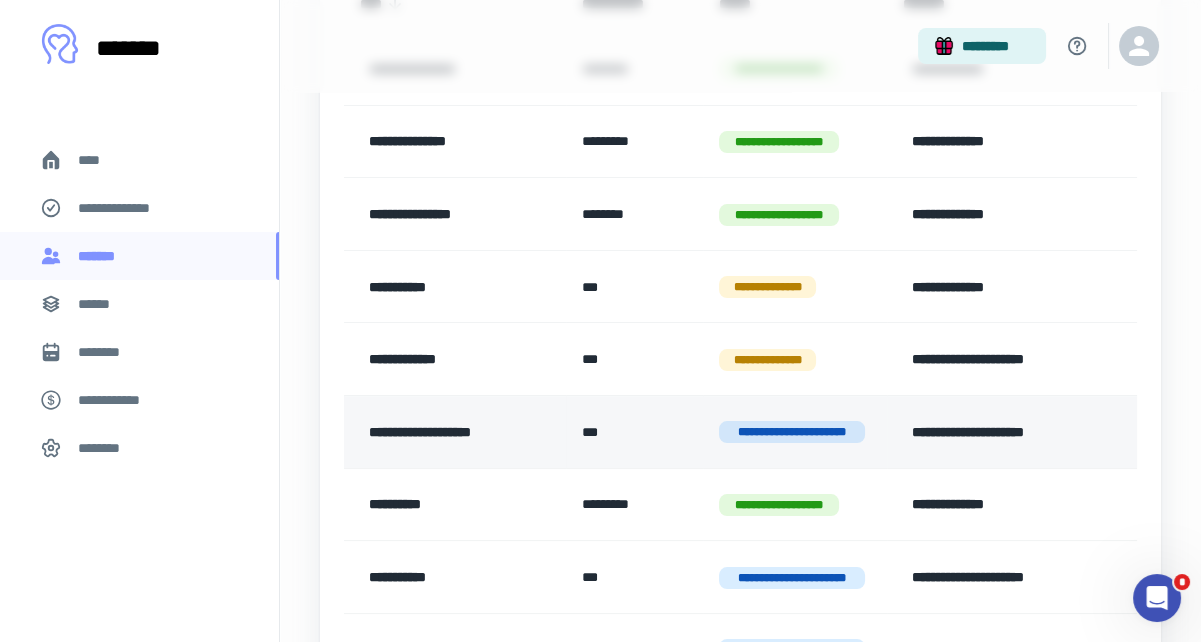 click on "**********" at bounding box center [1007, 432] 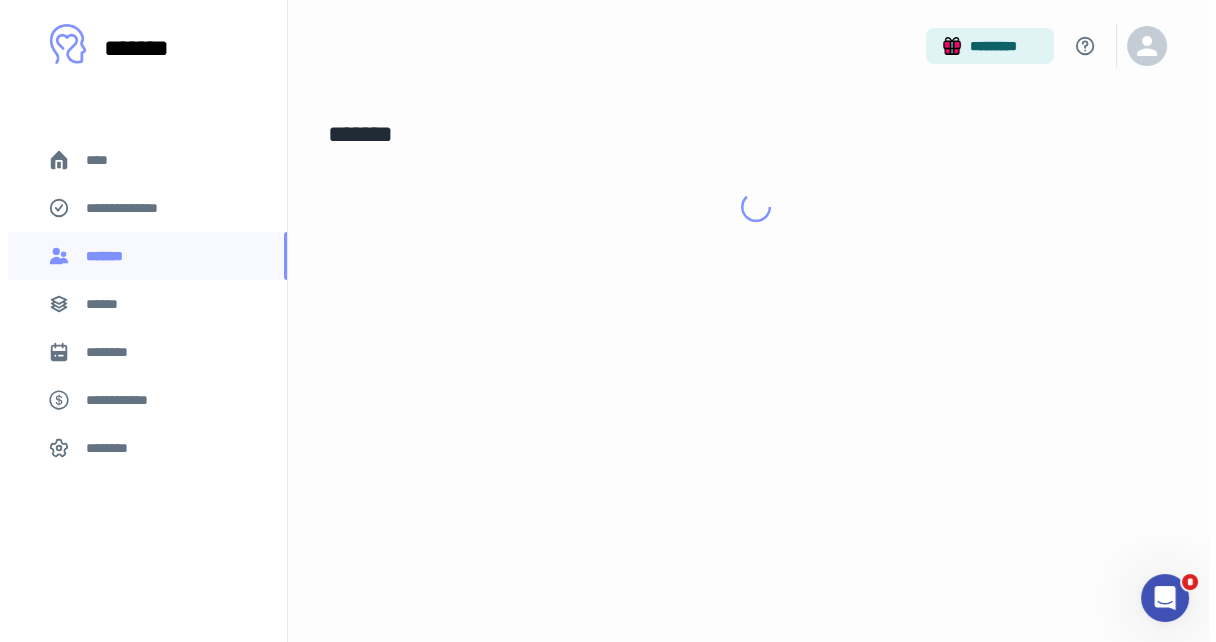 scroll, scrollTop: 0, scrollLeft: 0, axis: both 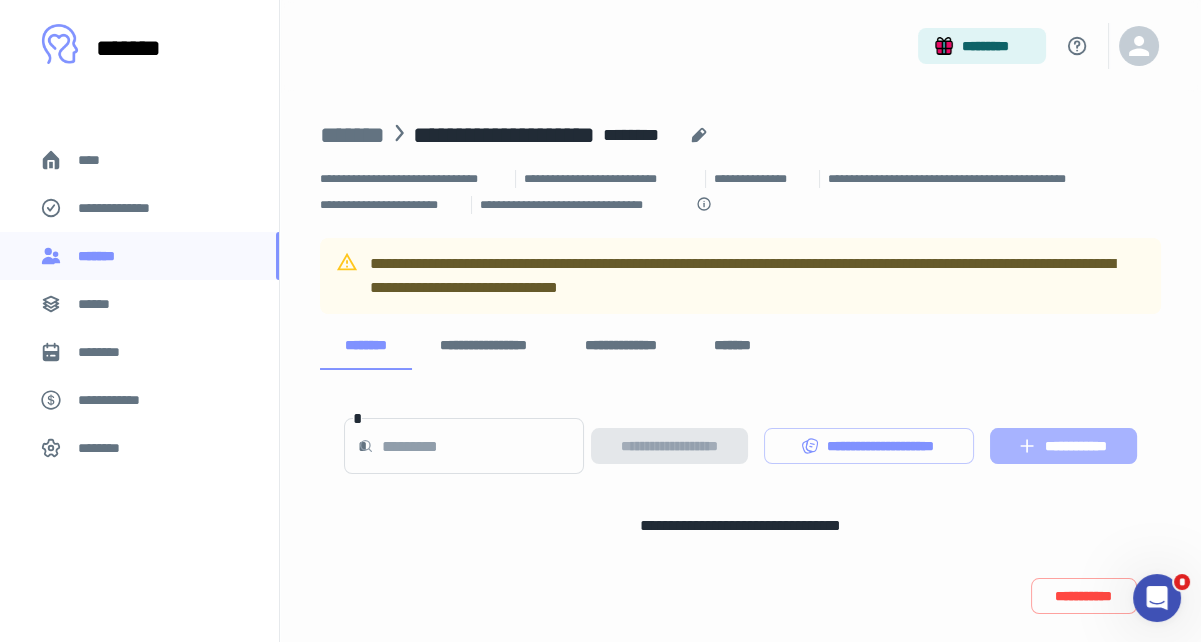 click on "**********" at bounding box center [1063, 446] 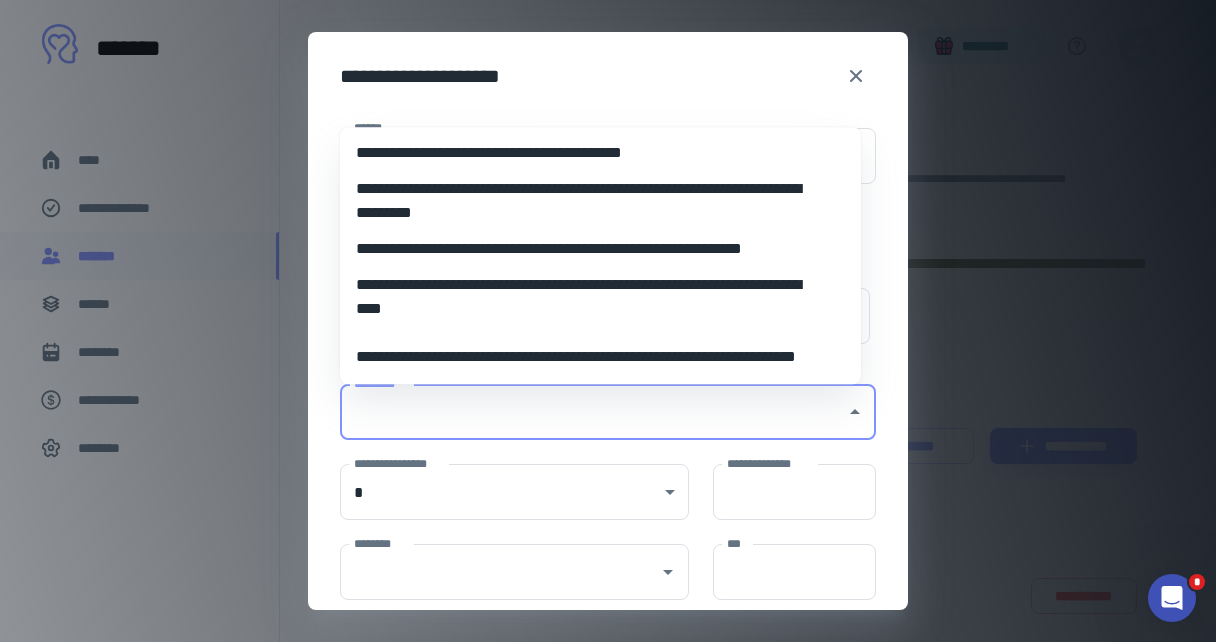 click on "*********" at bounding box center (593, 412) 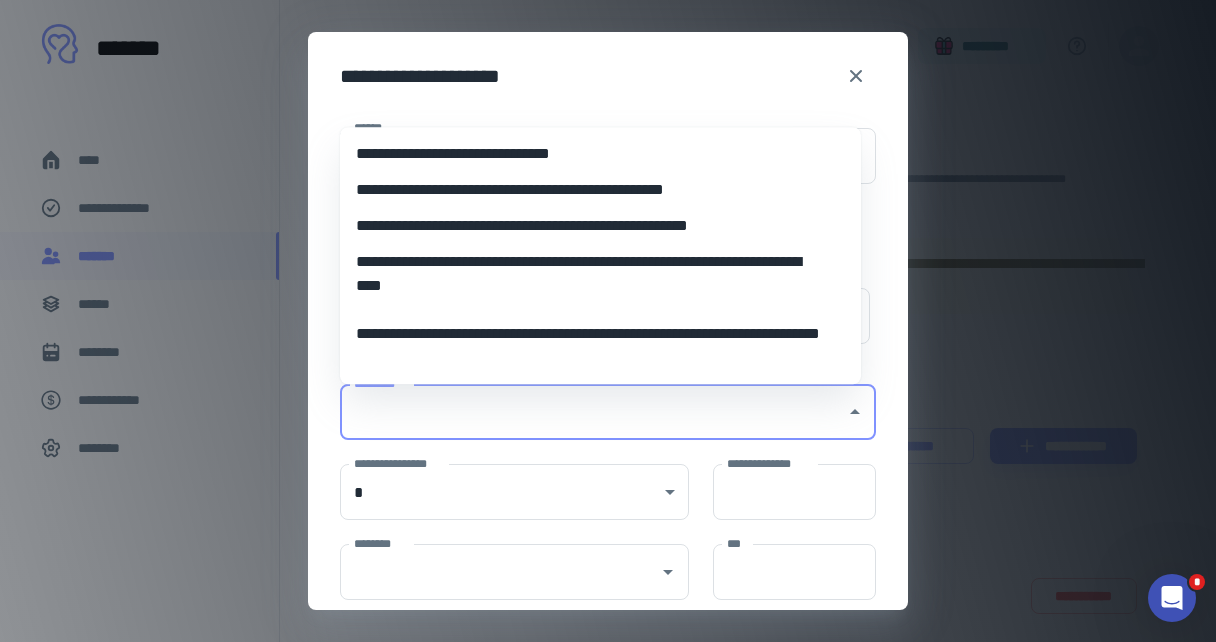 scroll, scrollTop: 3466, scrollLeft: 0, axis: vertical 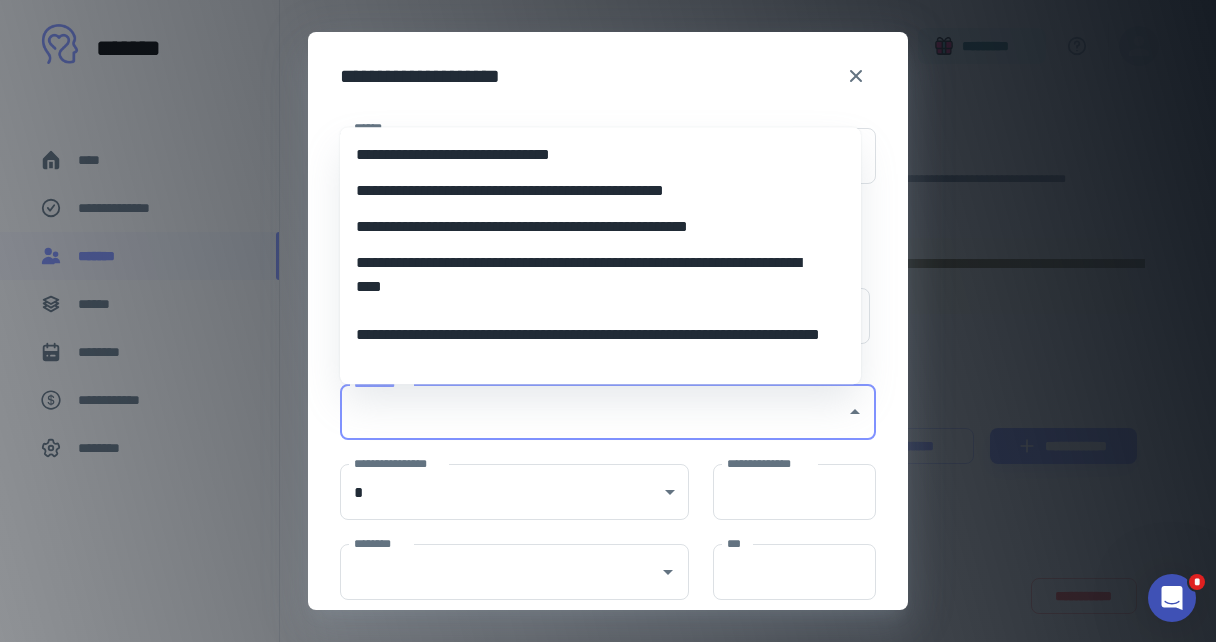click on "[PHONE]" at bounding box center (593, 227) 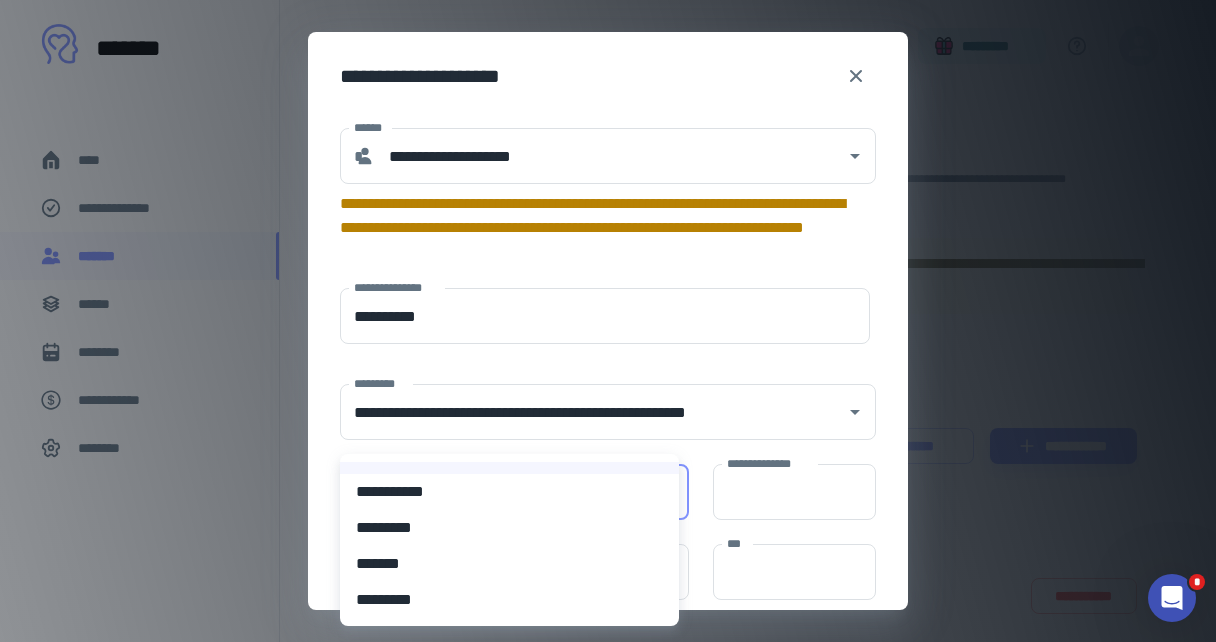 click on "[FIRST] [LAST] [ADDRESS] [CITY] [STATE] [ZIP] [COUNTRY] [PHONE] [EMAIL] [DOB]" at bounding box center [608, 321] 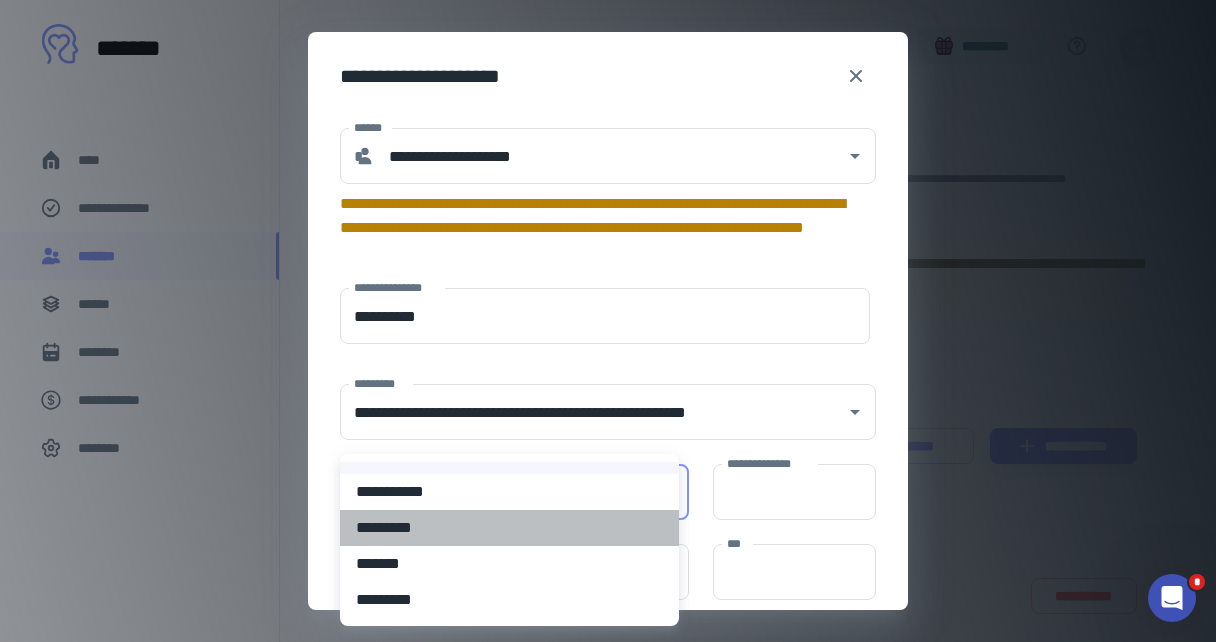 click on "*********" at bounding box center [509, 528] 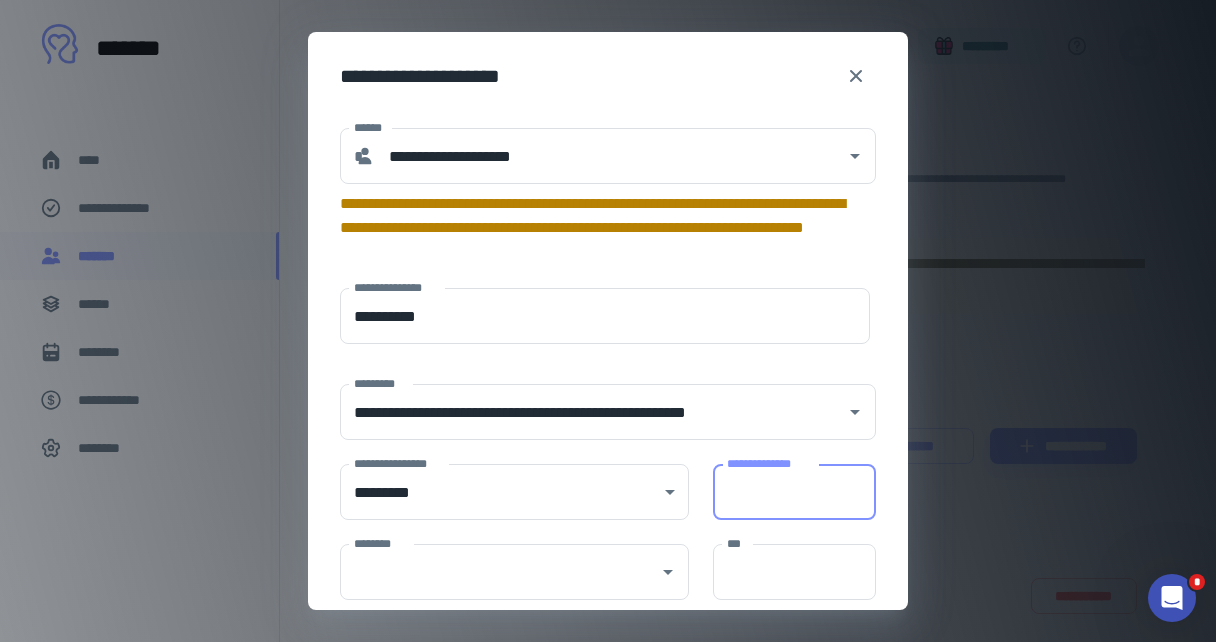 click on "**********" at bounding box center [794, 492] 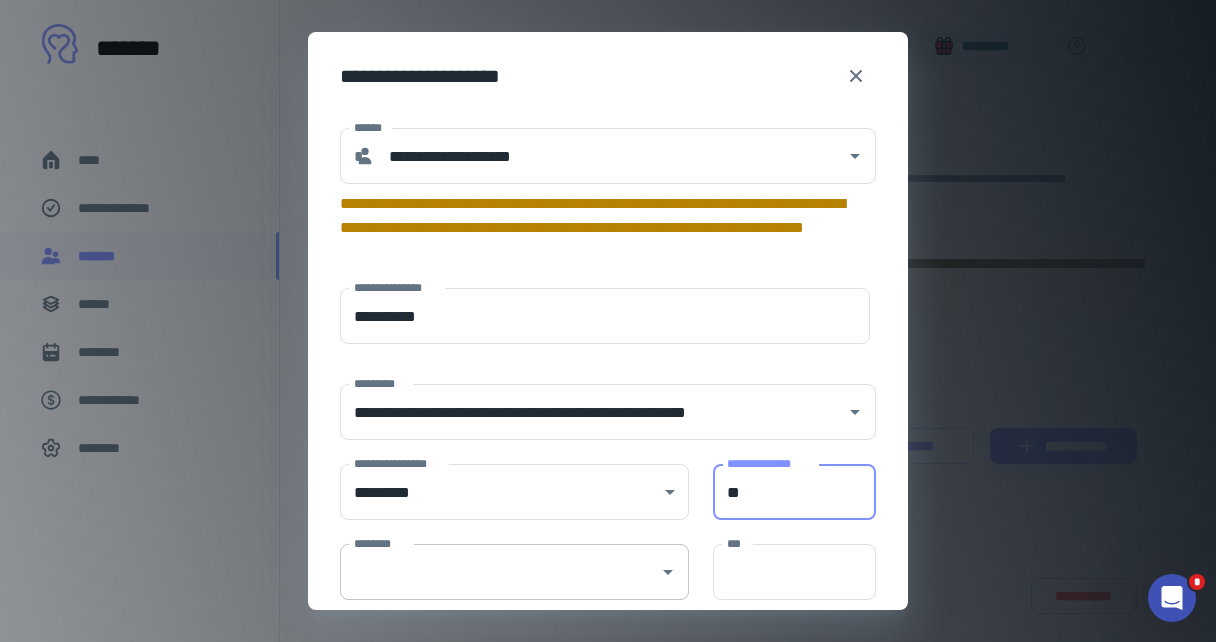 type on "**" 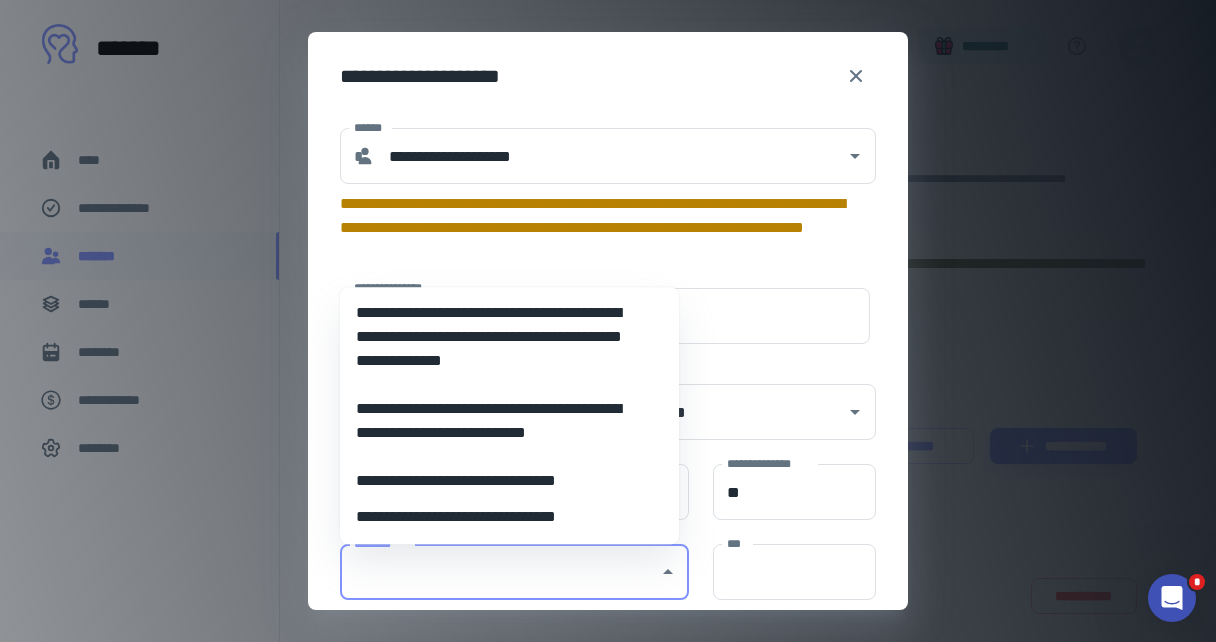 click on "********" at bounding box center (499, 572) 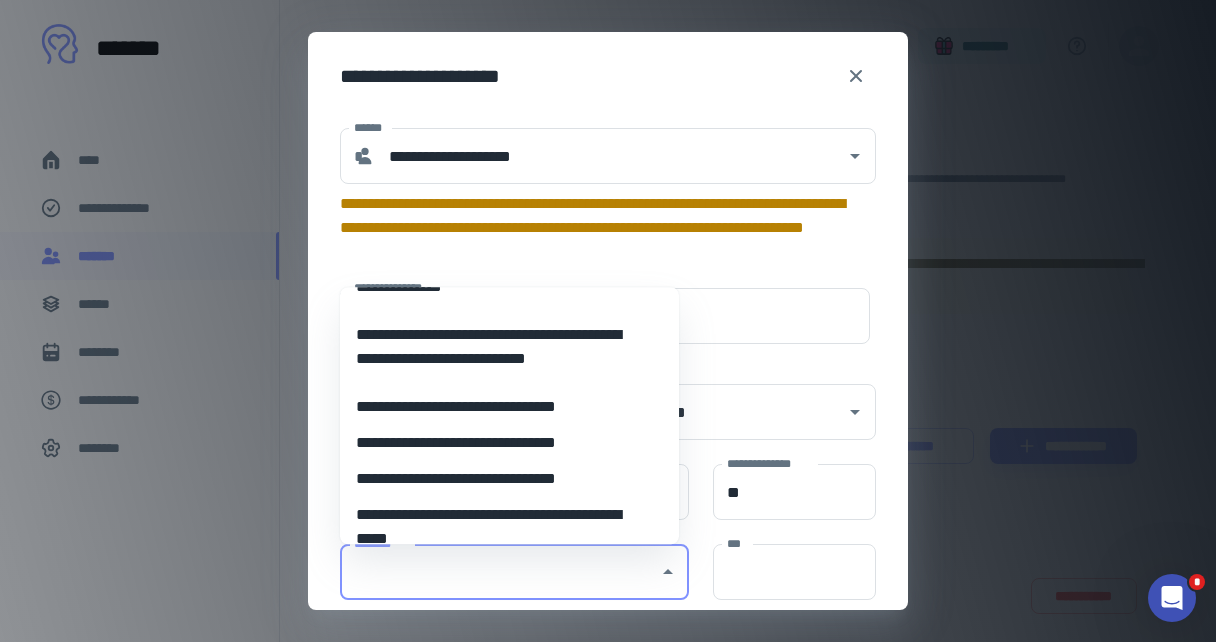 scroll, scrollTop: 100, scrollLeft: 0, axis: vertical 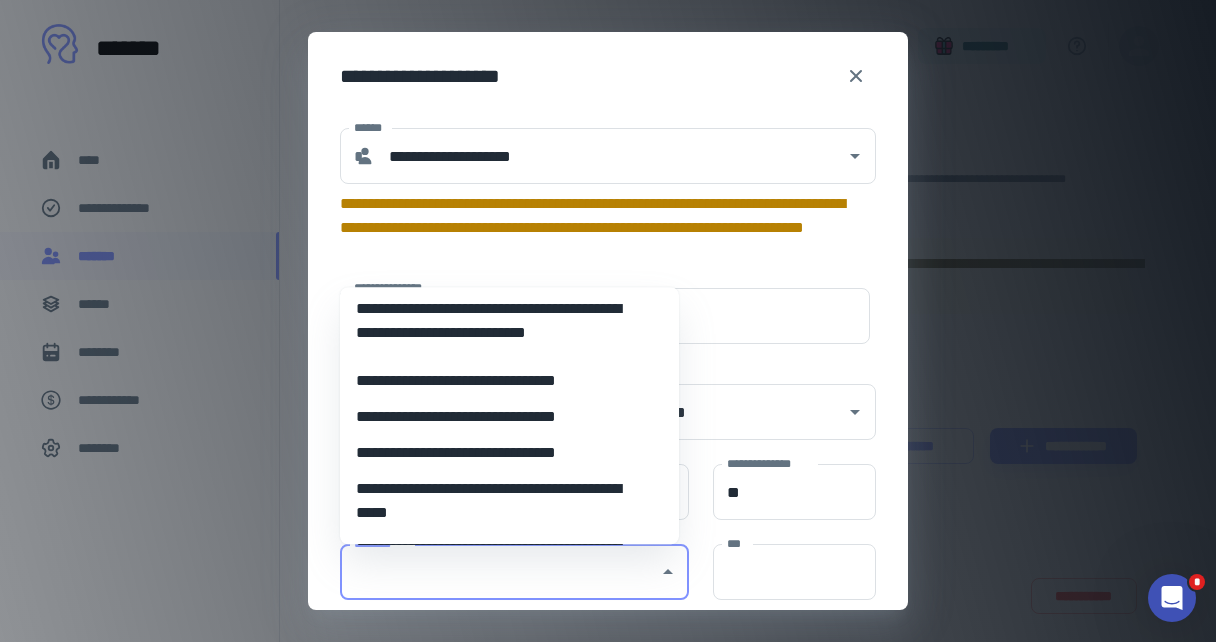 click on "**********" at bounding box center [502, 453] 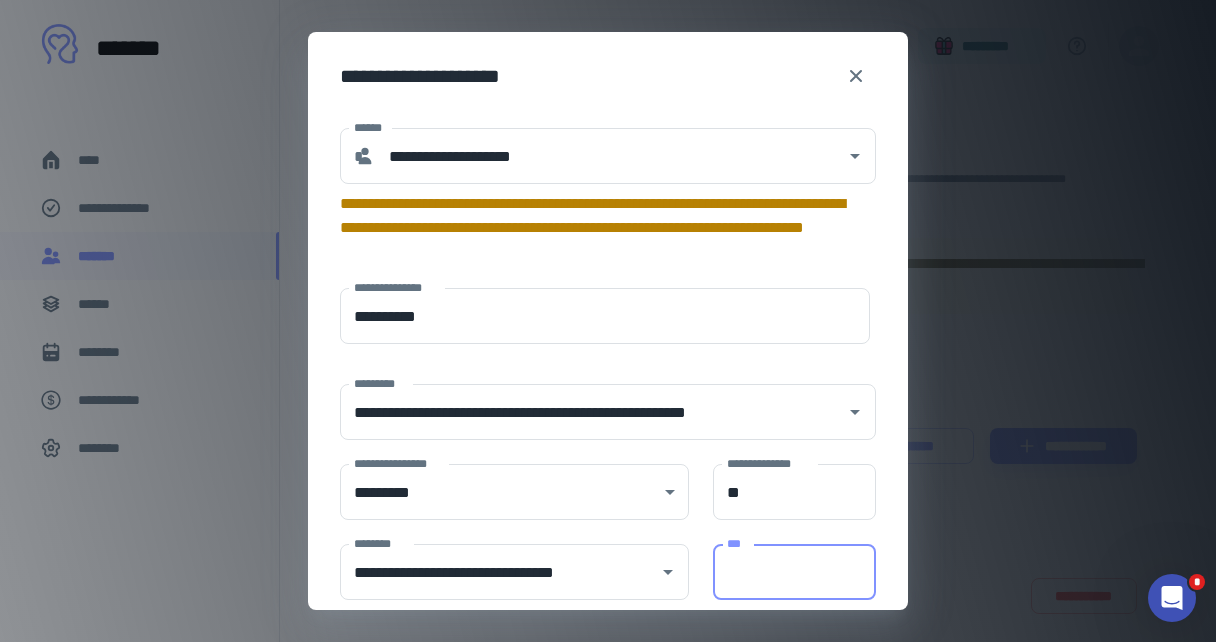 click on "***" at bounding box center [794, 572] 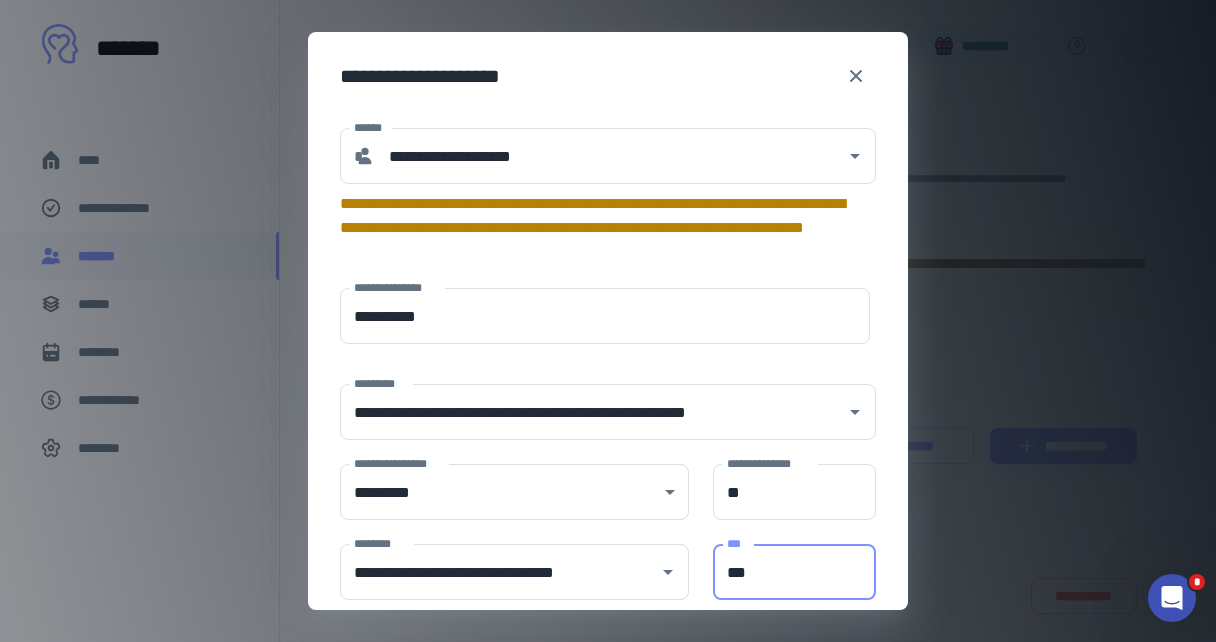 type on "***" 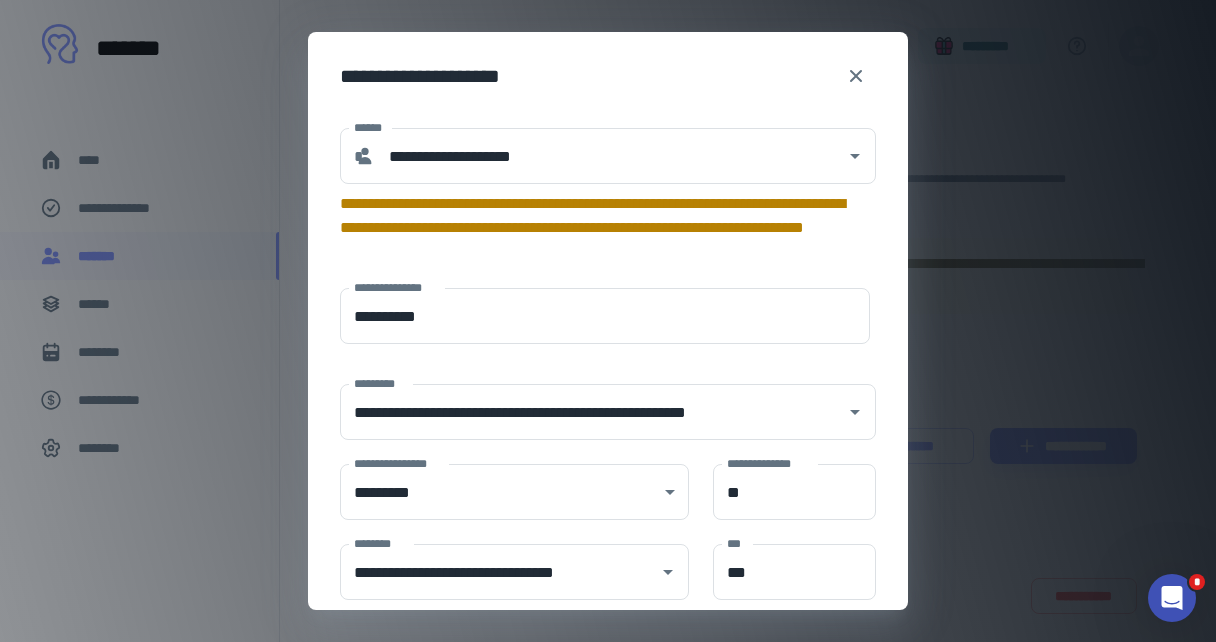 scroll, scrollTop: 473, scrollLeft: 0, axis: vertical 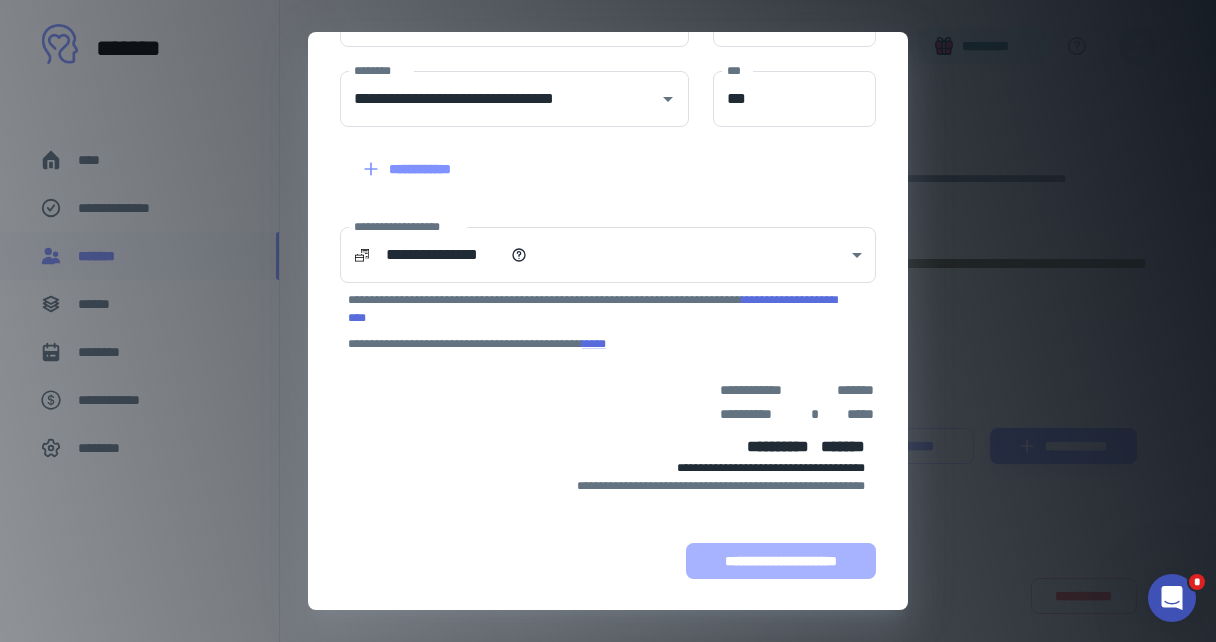 click on "**********" at bounding box center [781, 561] 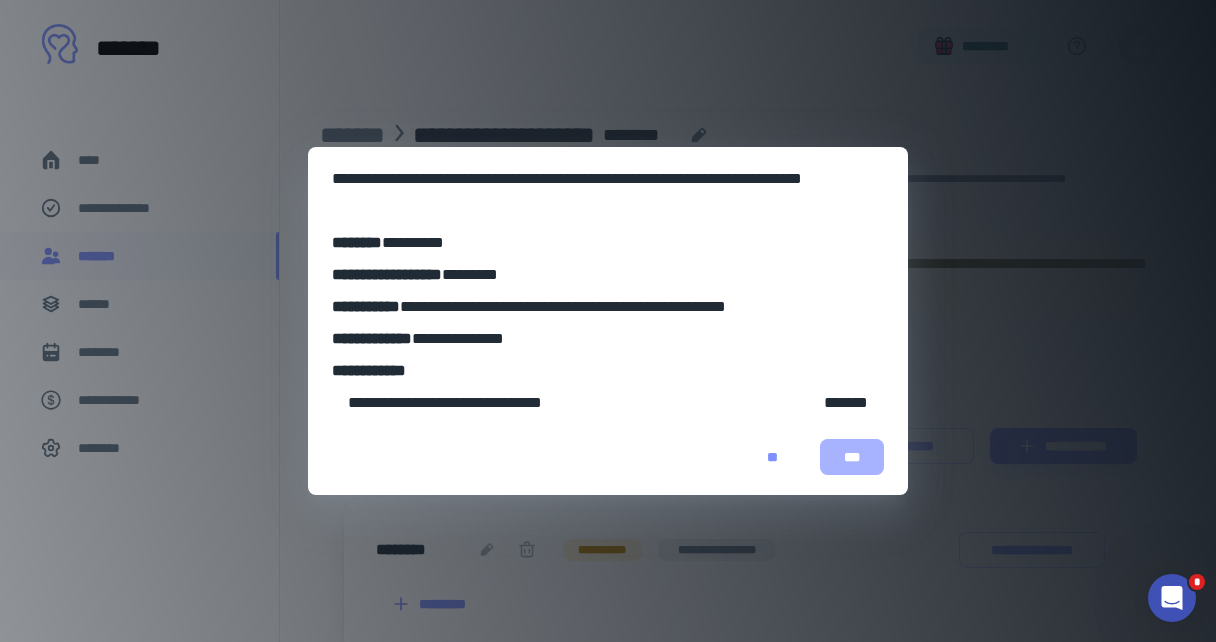 click on "***" at bounding box center [852, 457] 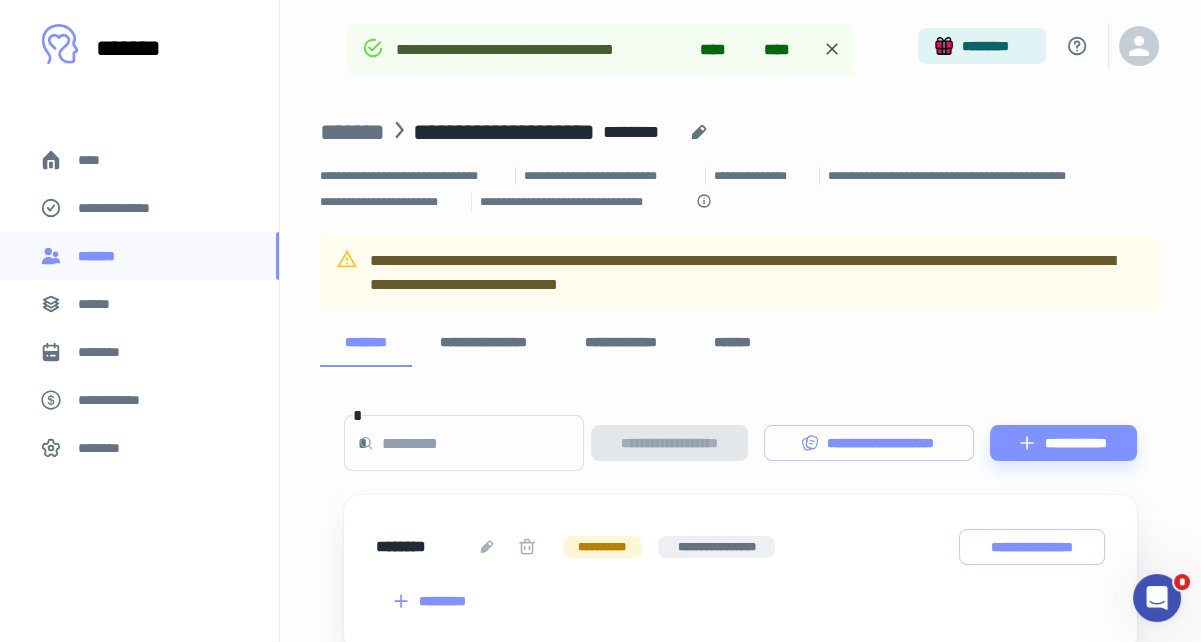 scroll, scrollTop: 70, scrollLeft: 0, axis: vertical 